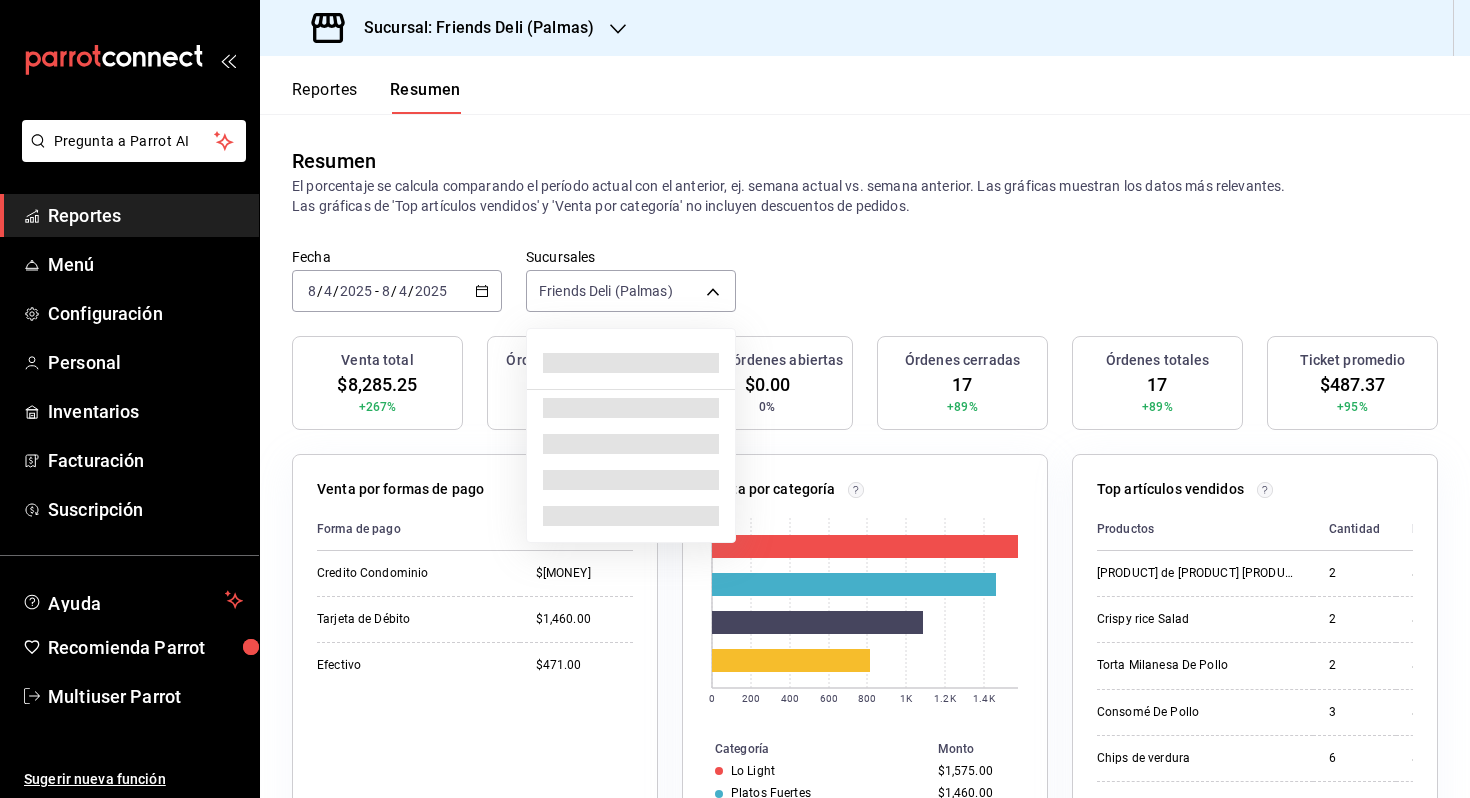 click on "Sucursal: Friends Deli (Palmas) Reportes Resumen Resumen El porcentaje se calcula comparando el período actual con el anterior, ej. semana actual vs. semana anterior. Las gráficas muestran los datos más relevantes.  Las gráficas de 'Top artículos vendidos' y 'Venta por categoría' no incluyen descuentos de pedidos. Fecha [DATE] [DATE] - [DATE] [DATE] Sucursales Friends Deli (Palmas) [object Object] Venta total $[MONEY] +267% Órdenes abiertas 0 0% Venta órdenes abiertas $0.00 0% Órdenes cerradas 17 +89% Órdenes totales 17 +89% Ticket promedio $[MONEY] +95% Venta por formas de pago Forma de pago Monto Credito Condominio $[MONEY] Tarjeta de Débito $[MONEY] Efectivo $[MONEY] Venta por categoría   0 200 400 600 800 1K 1.2K 1.4K Categoría Monto Lo Light $[MONEY] Platos Fuertes $[MONEY] Be grand $[MONEY]" at bounding box center [735, 399] 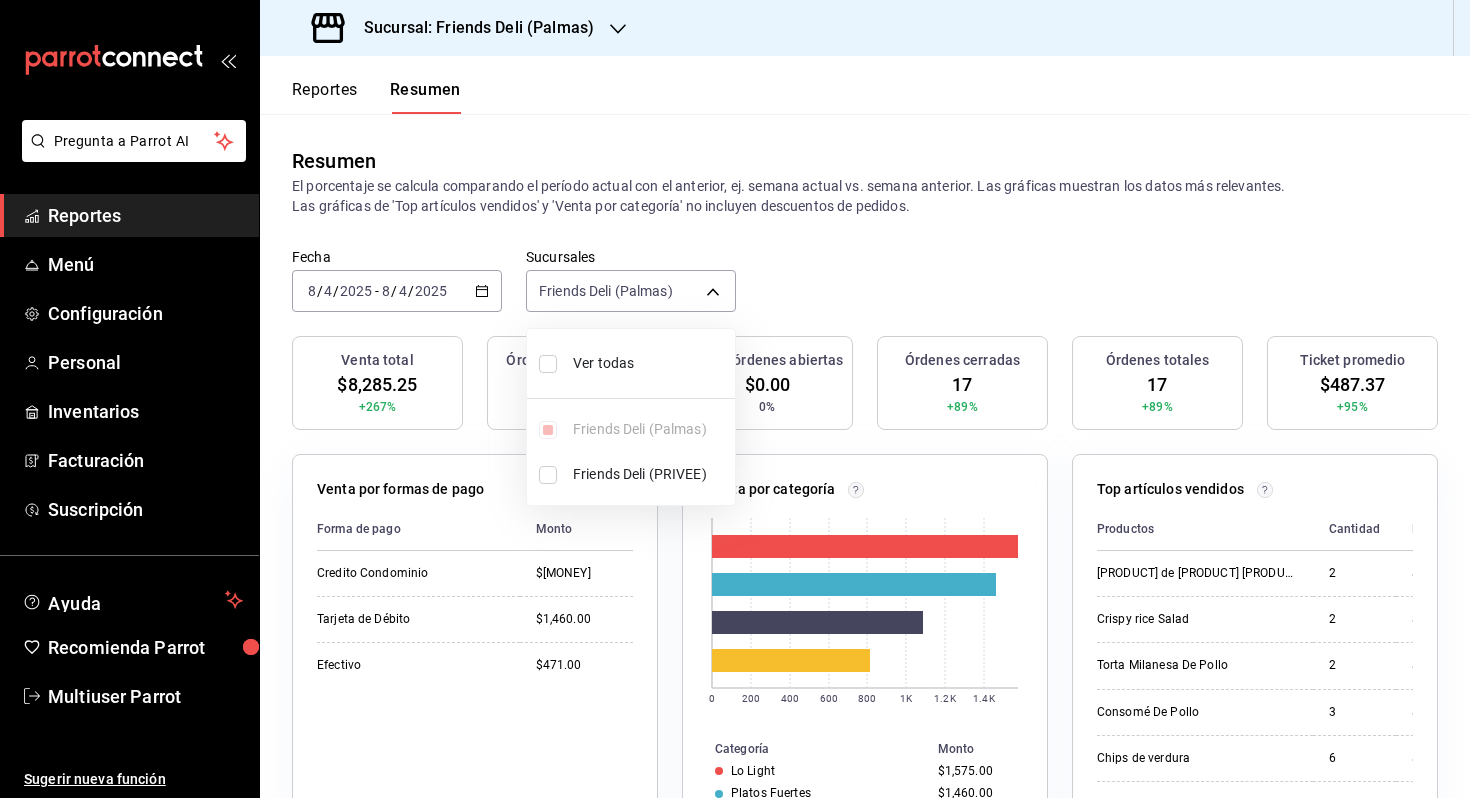 click on "Ver todas" at bounding box center [650, 363] 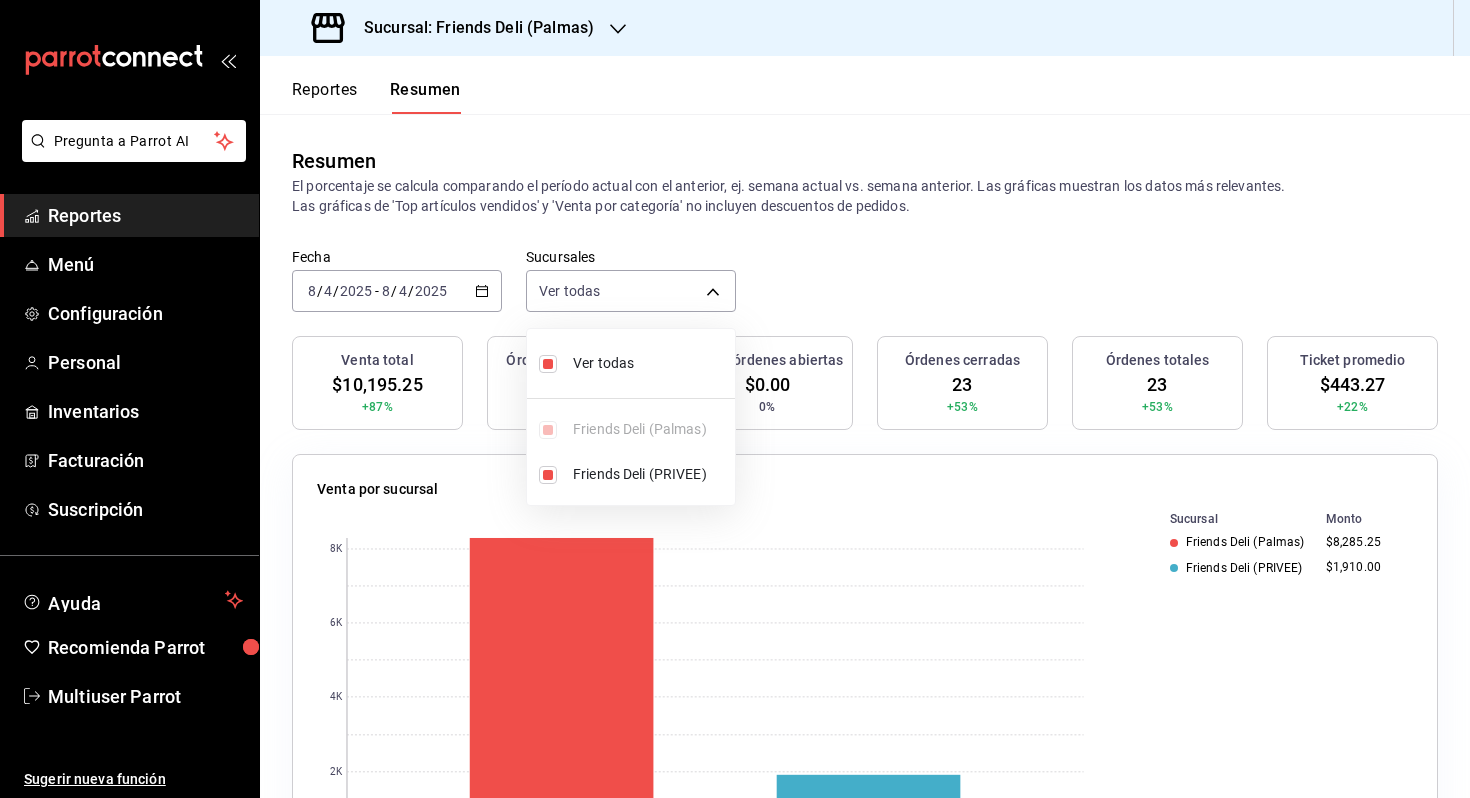 click at bounding box center [735, 399] 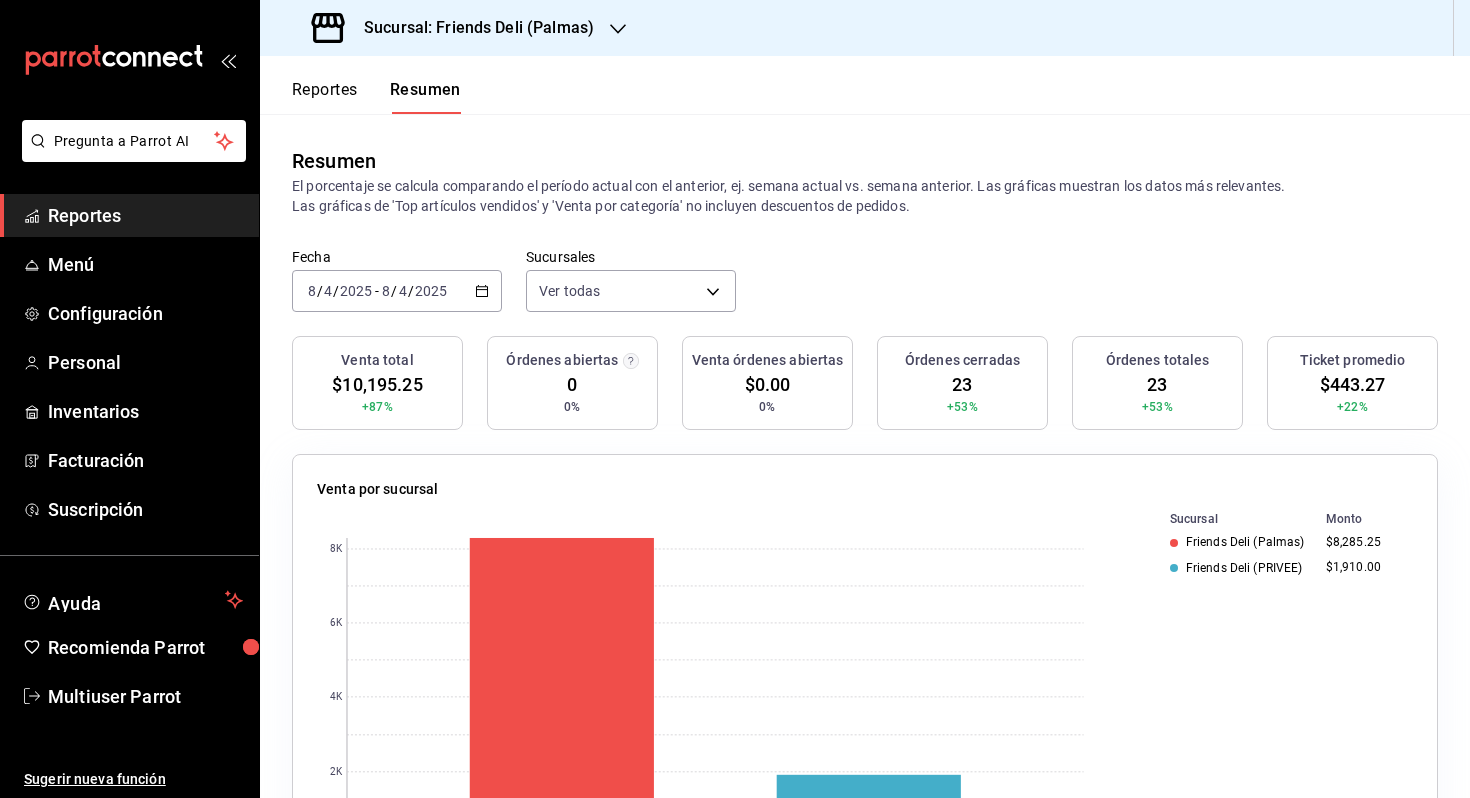 click on "2025-08-04 8 / 4 / 2025 - 2025-08-04 8 / 4 / 2025" at bounding box center [397, 291] 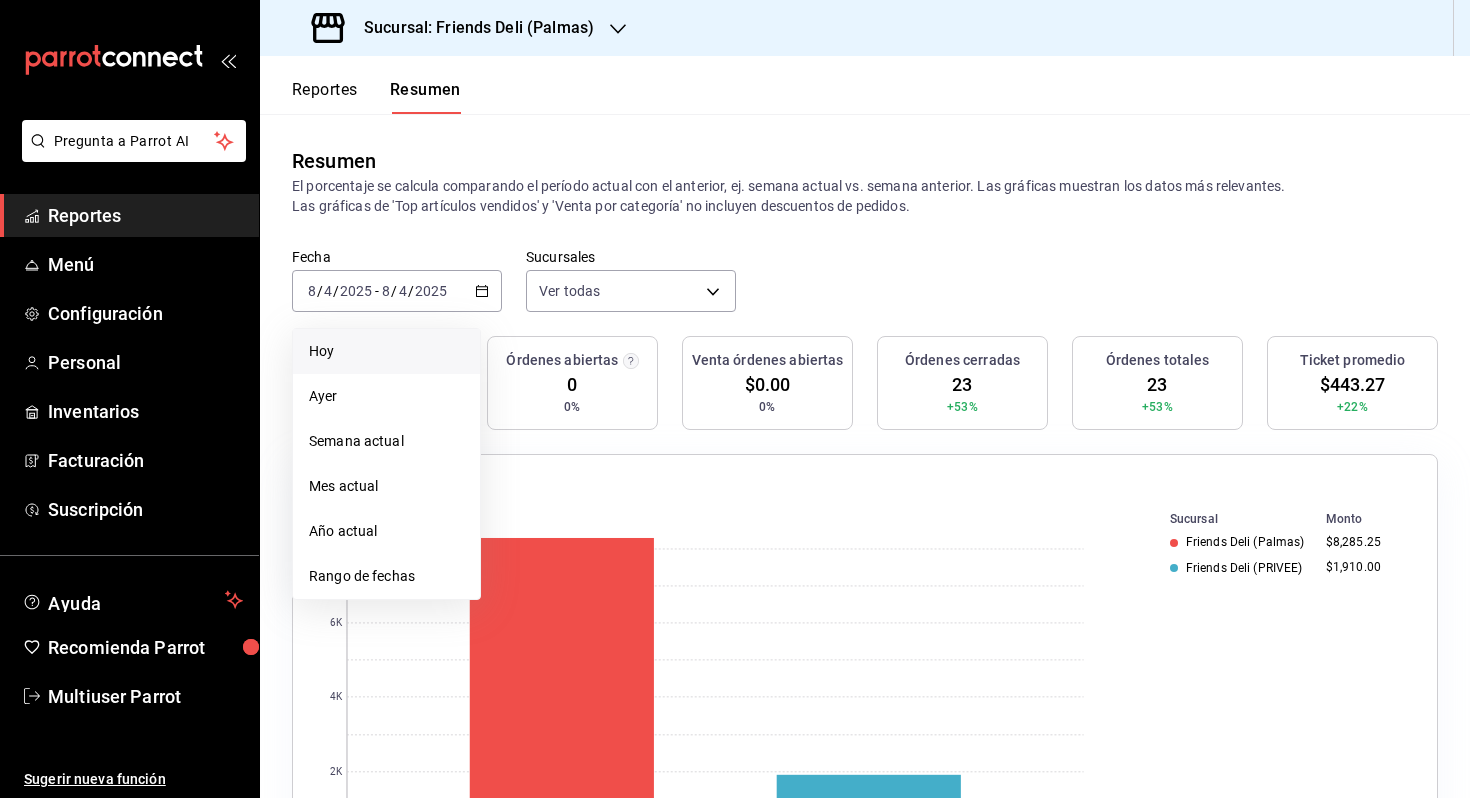 click on "Hoy" at bounding box center (386, 351) 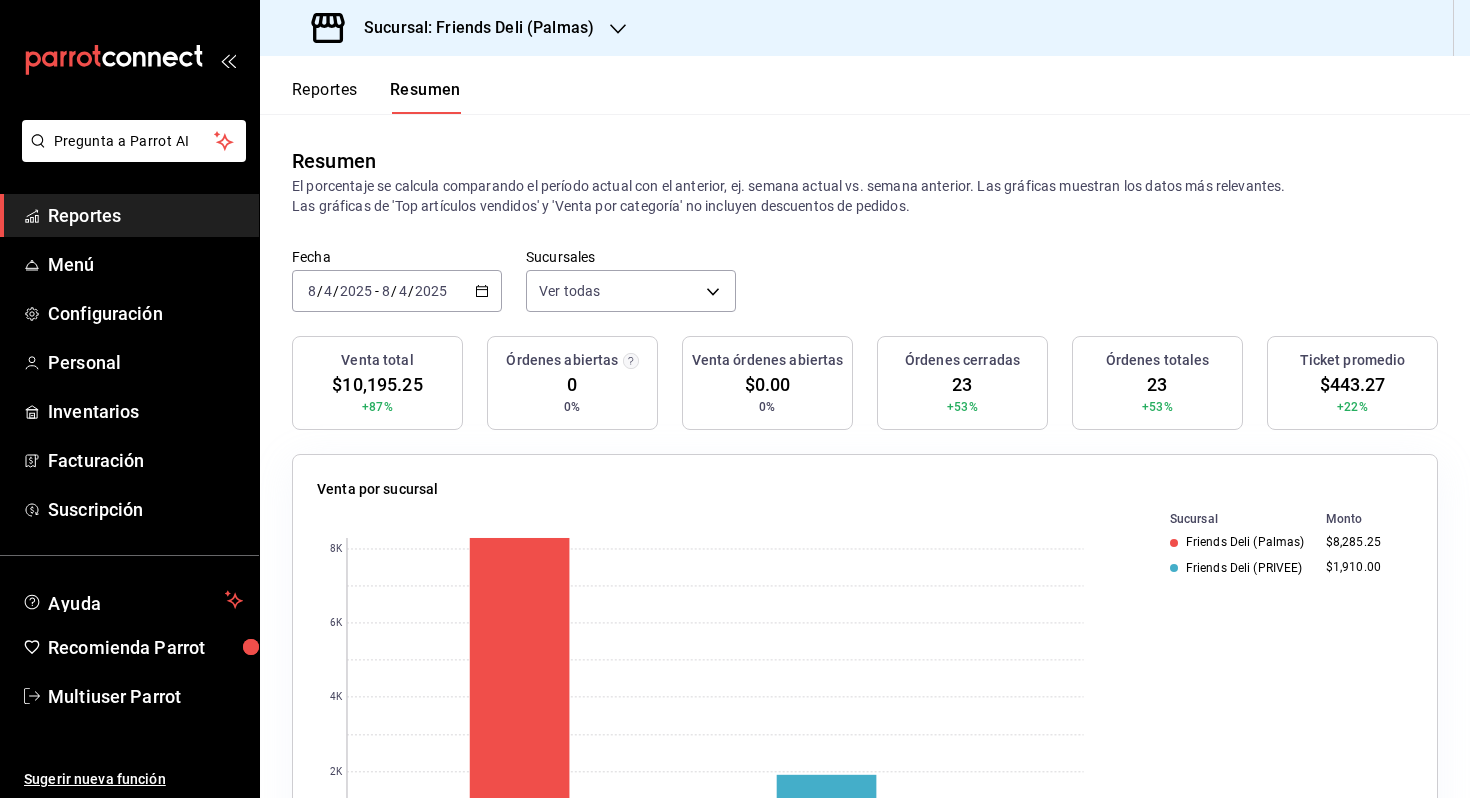 click on "Fecha [DATE] [DATE] - [DATE] [DATE] Sucursales Ver todas [object Object],[object Object]" at bounding box center [865, 292] 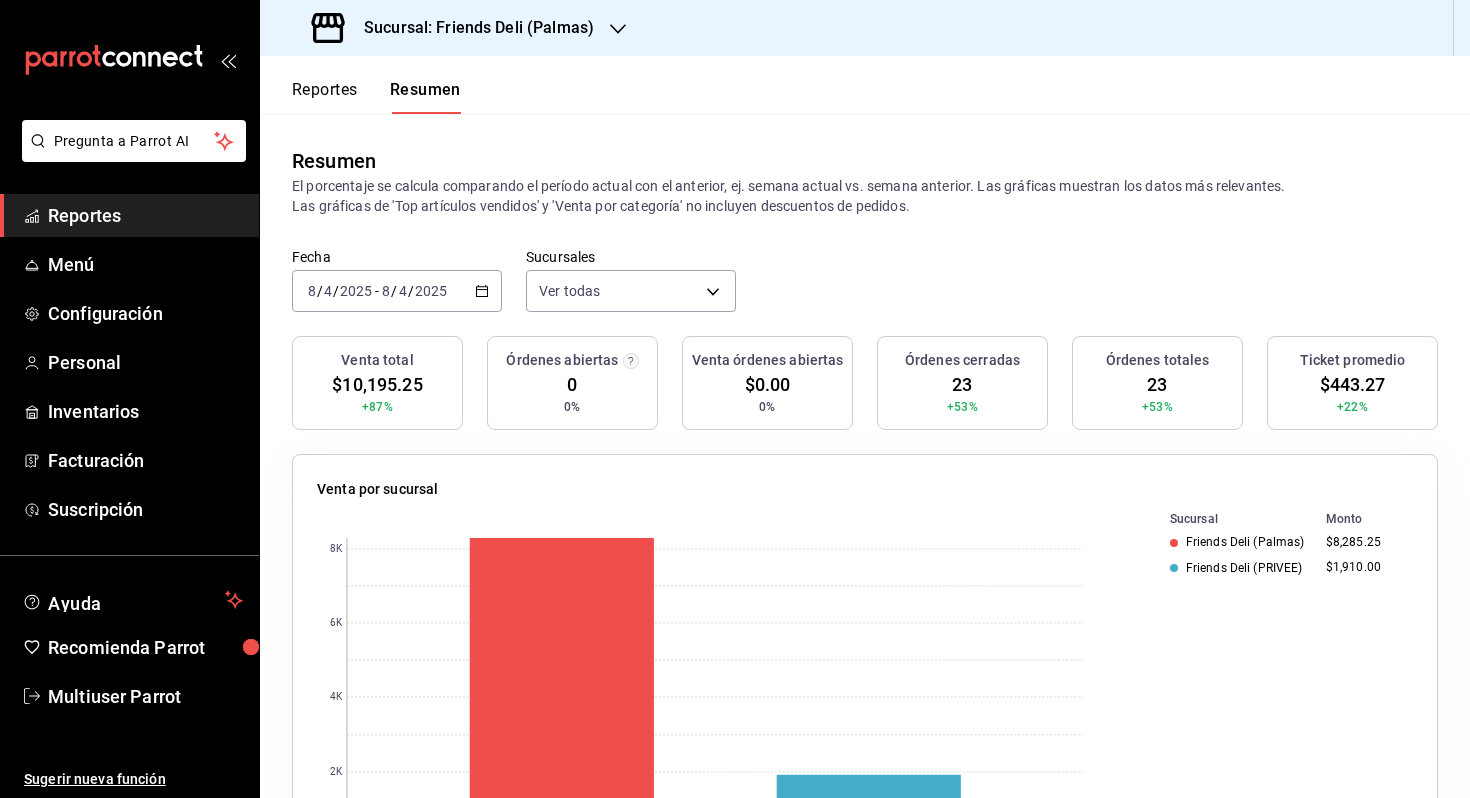 click on "2025-08-04 8 / 4 / 2025 - 2025-08-04 8 / 4 / 2025" at bounding box center (397, 291) 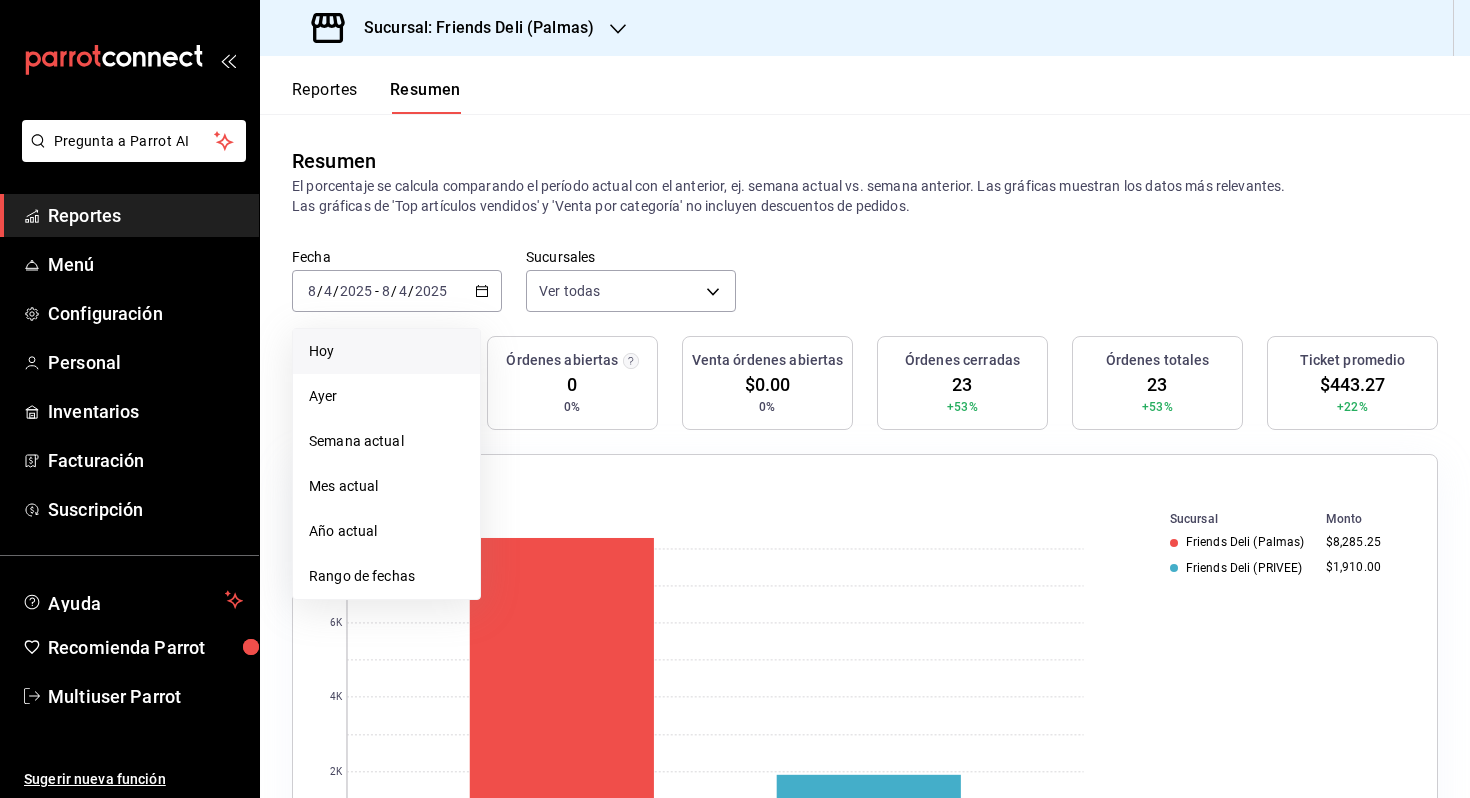 click on "Reportes" at bounding box center [325, 97] 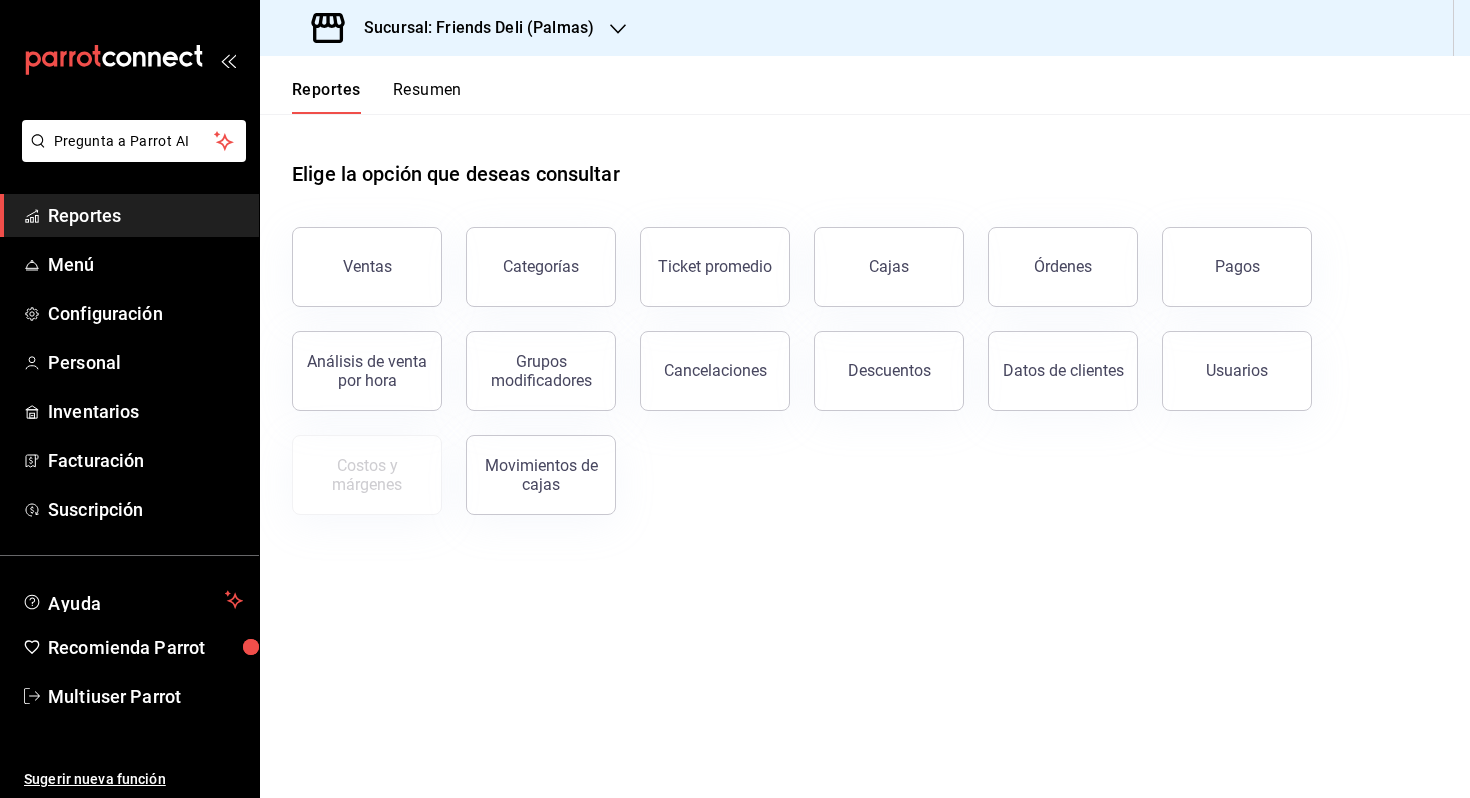 click on "Reportes Resumen" at bounding box center (361, 85) 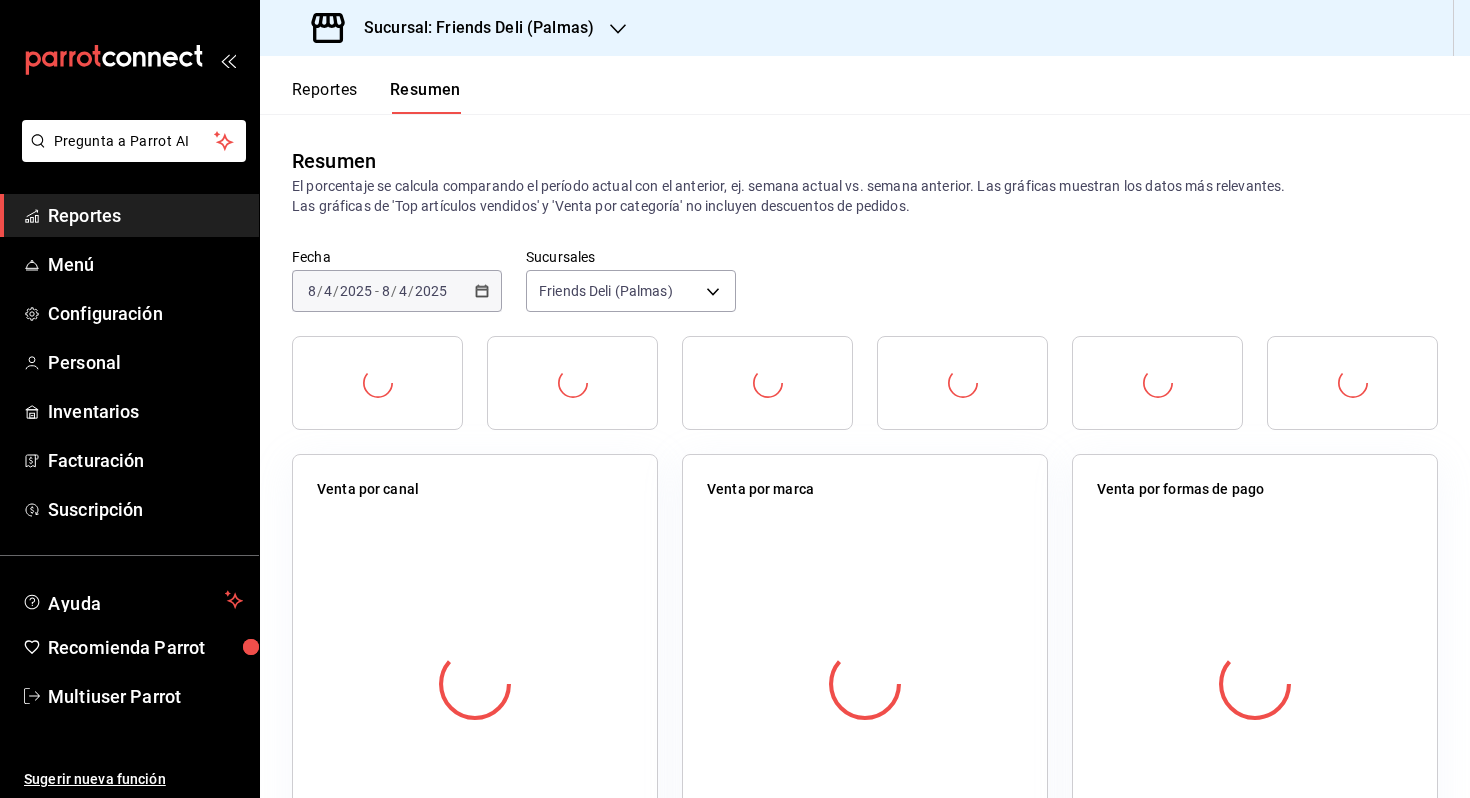 click on "Reportes" at bounding box center (325, 97) 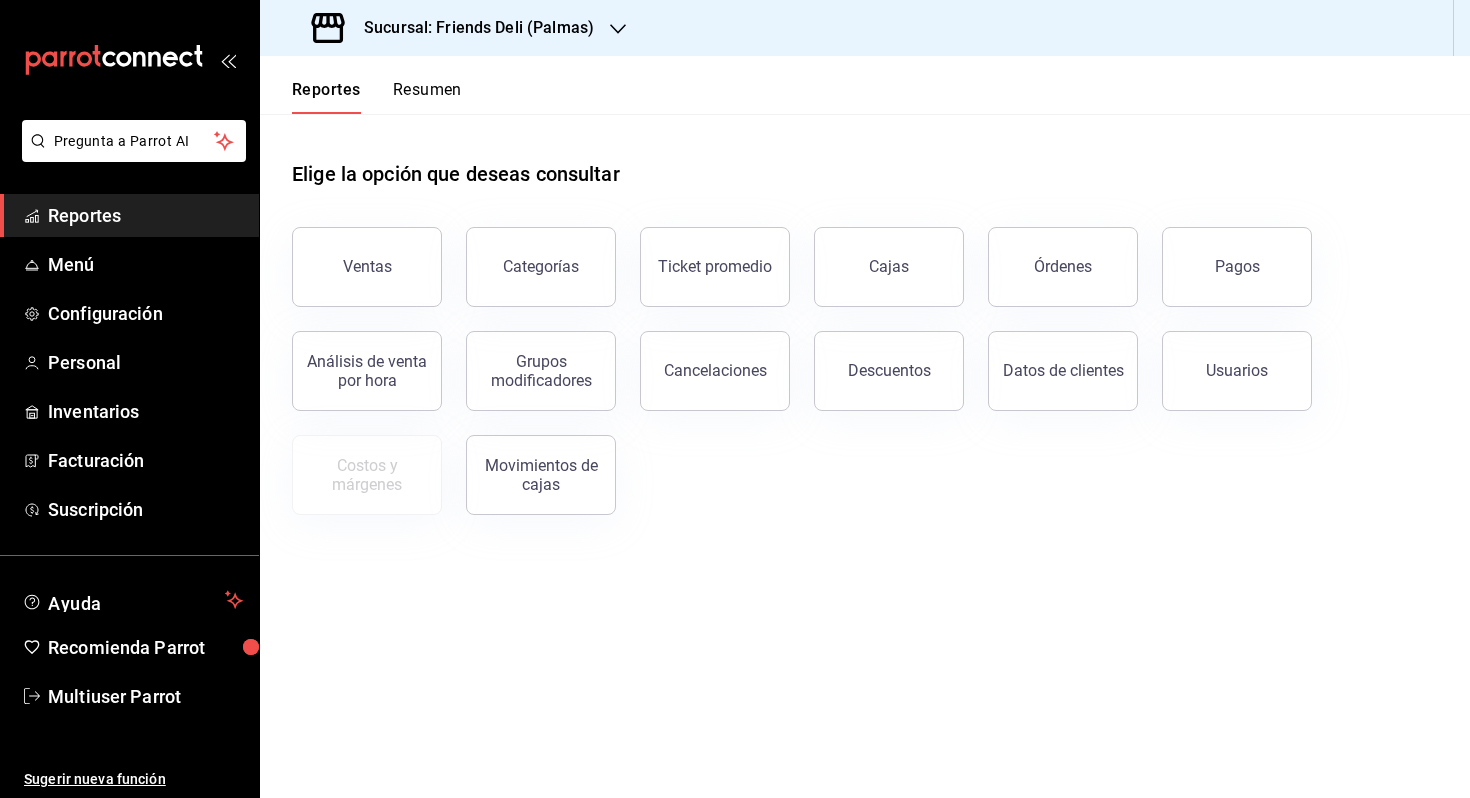click on "Reportes Resumen" at bounding box center [361, 85] 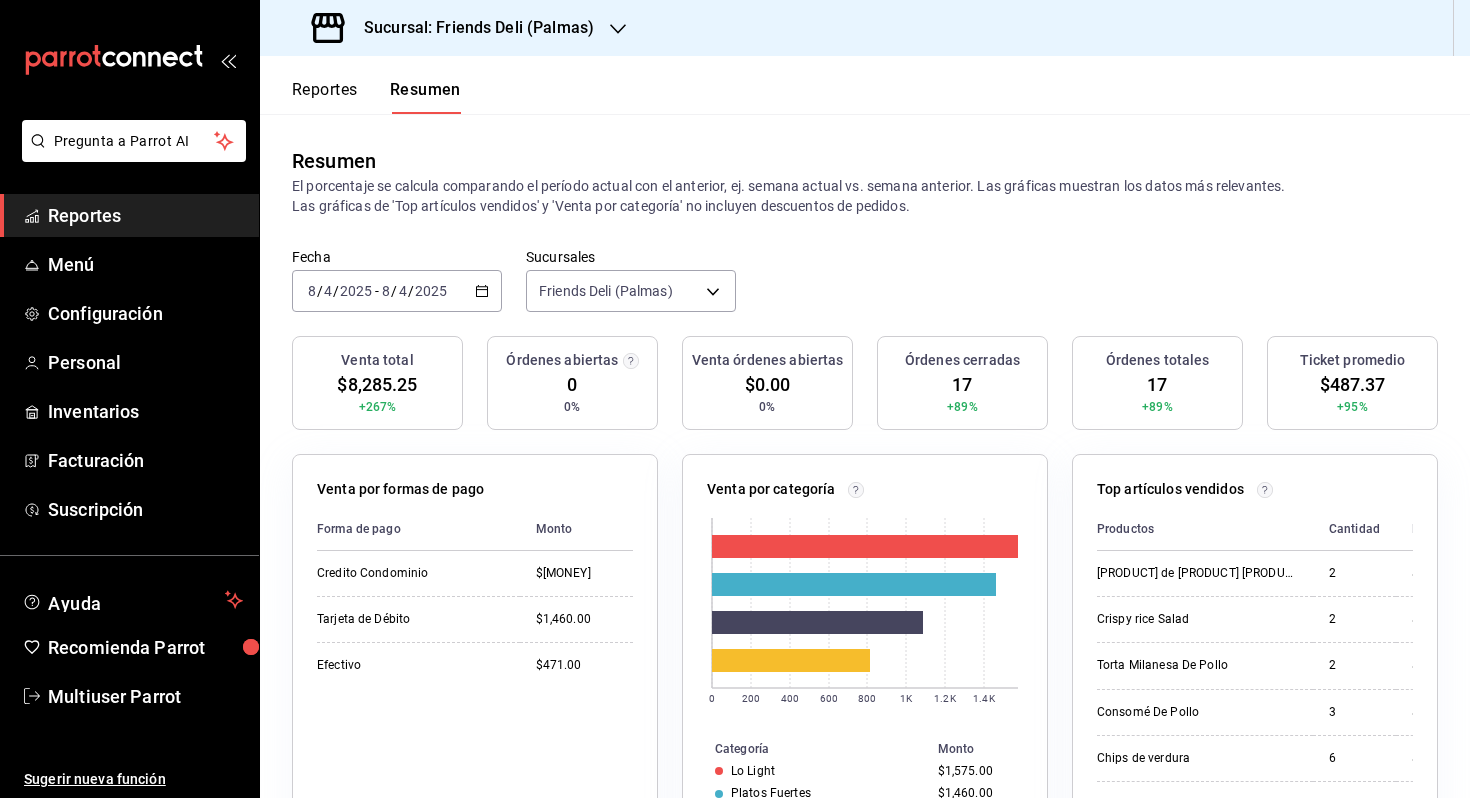 click on "Reportes" at bounding box center (325, 97) 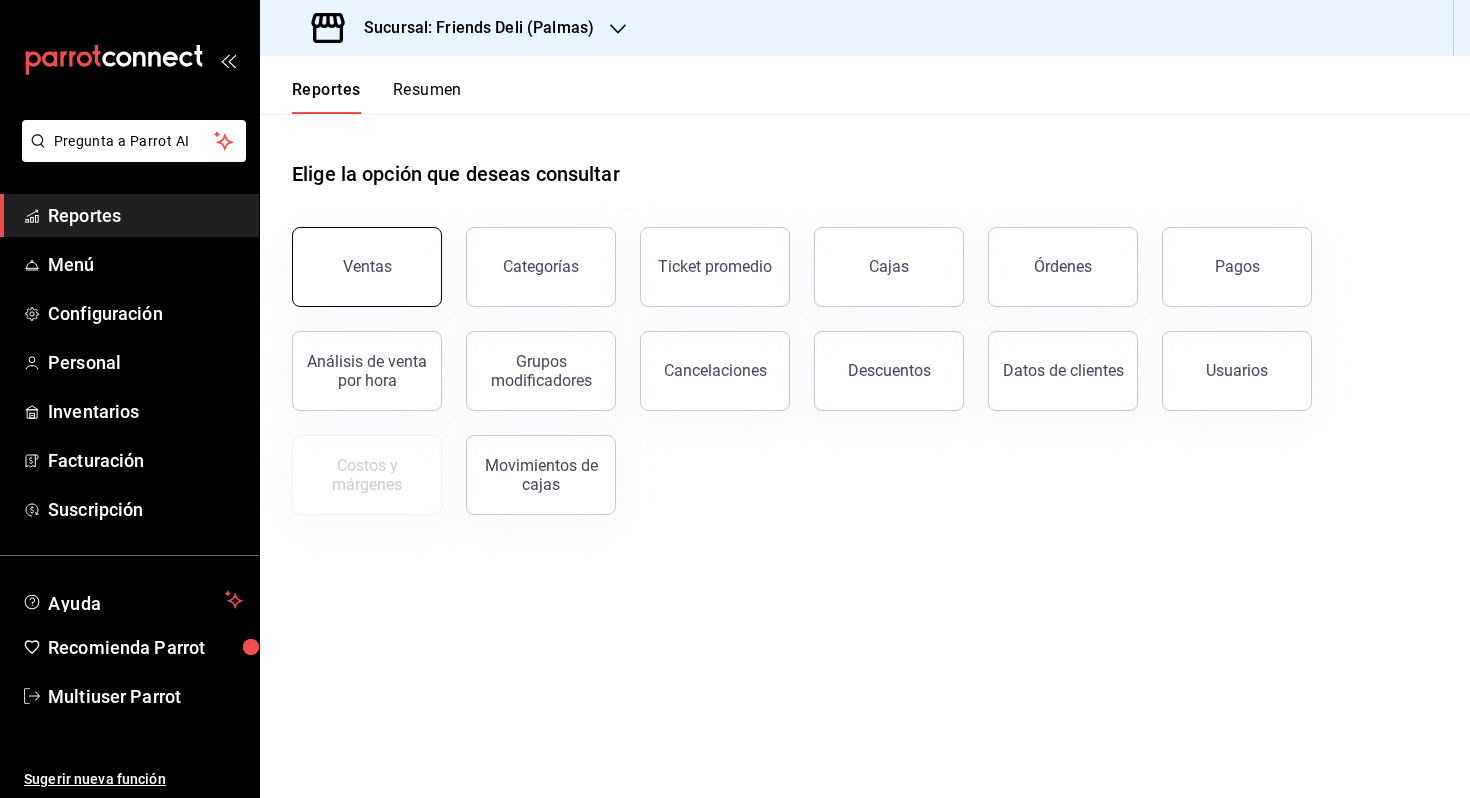 click on "Ventas" at bounding box center [367, 267] 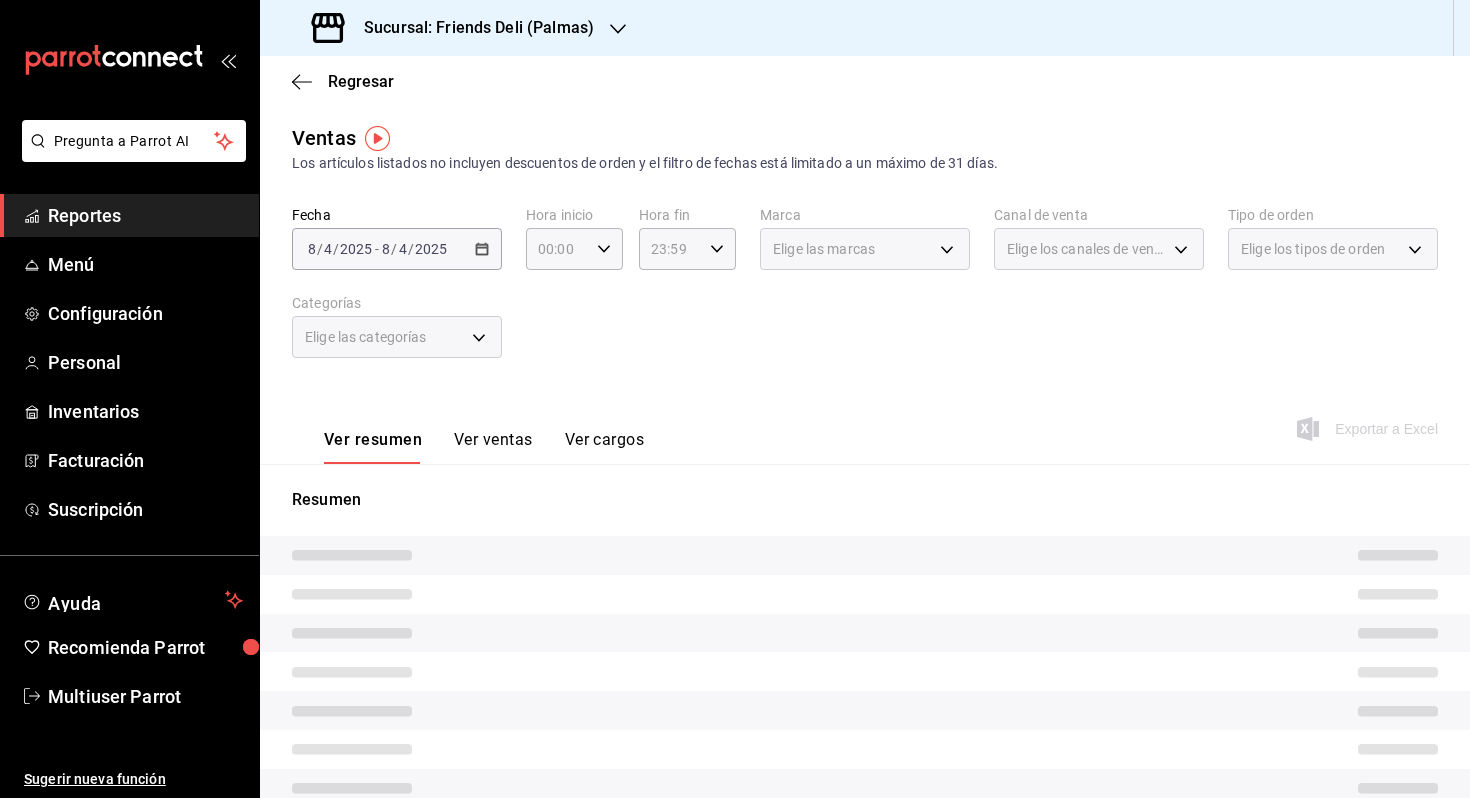 click on "Sucursal: Friends Deli (Palmas)" at bounding box center (455, 28) 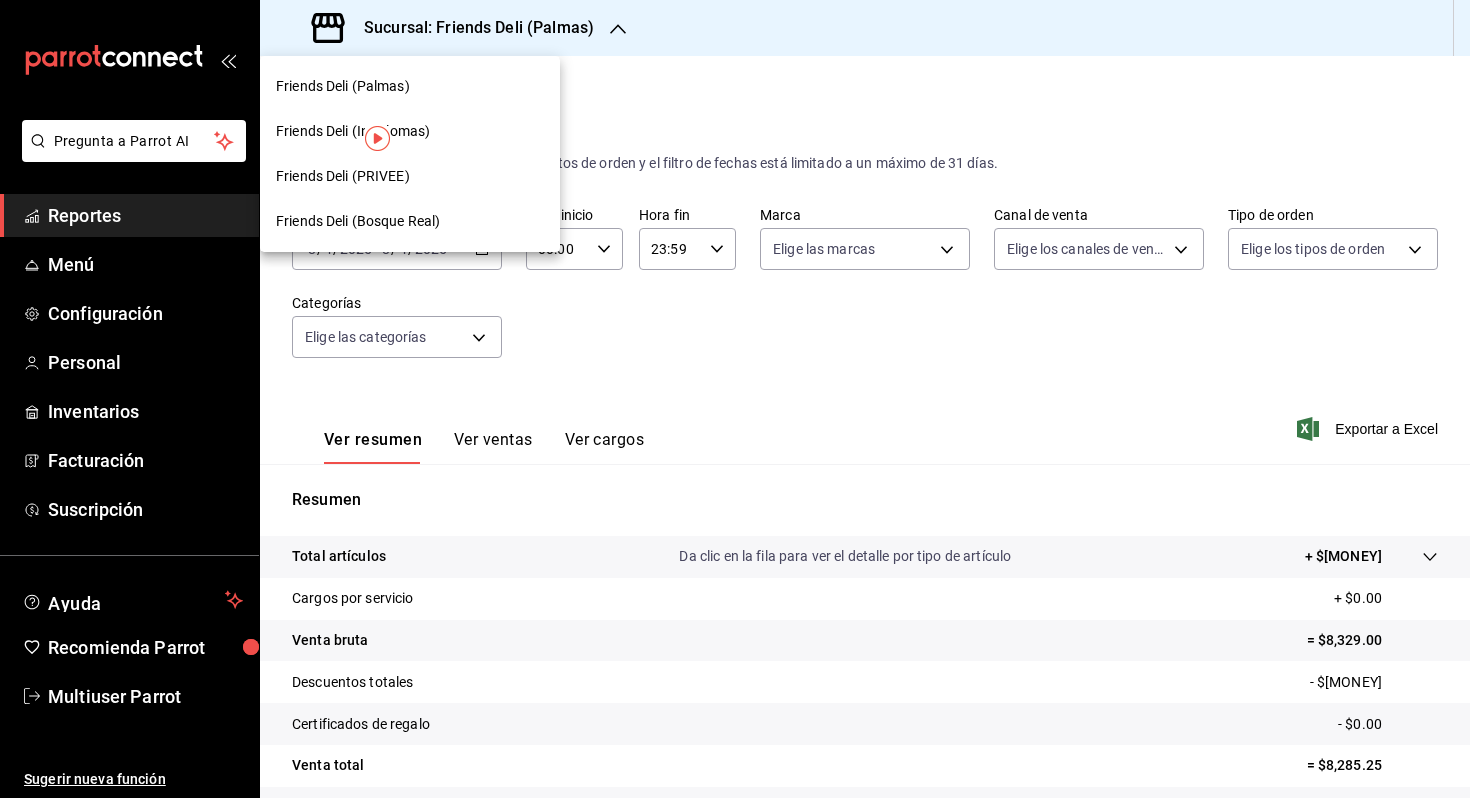 click on "Friends Deli (PRIVEE)" at bounding box center [410, 176] 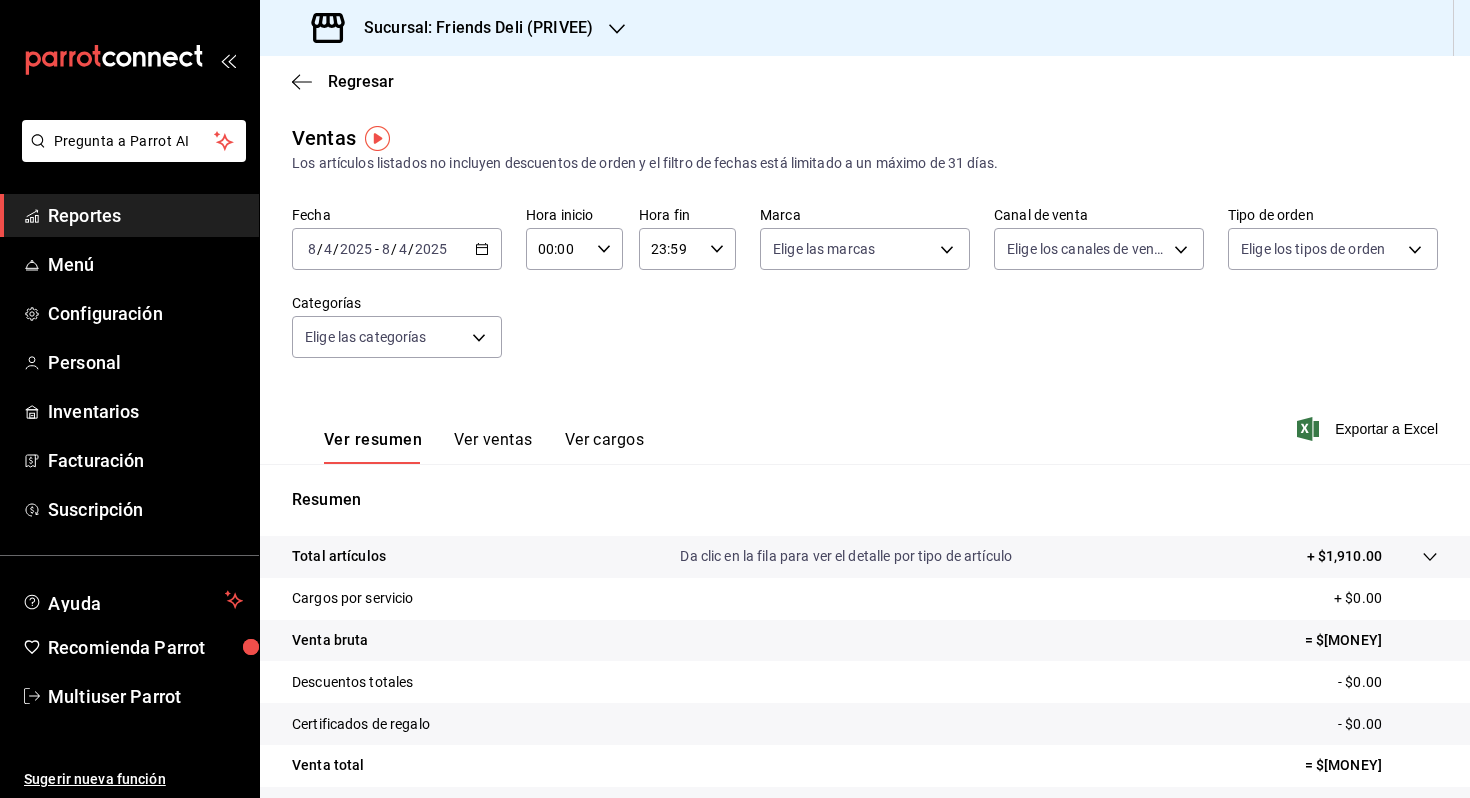 click on "/" at bounding box center (394, 249) 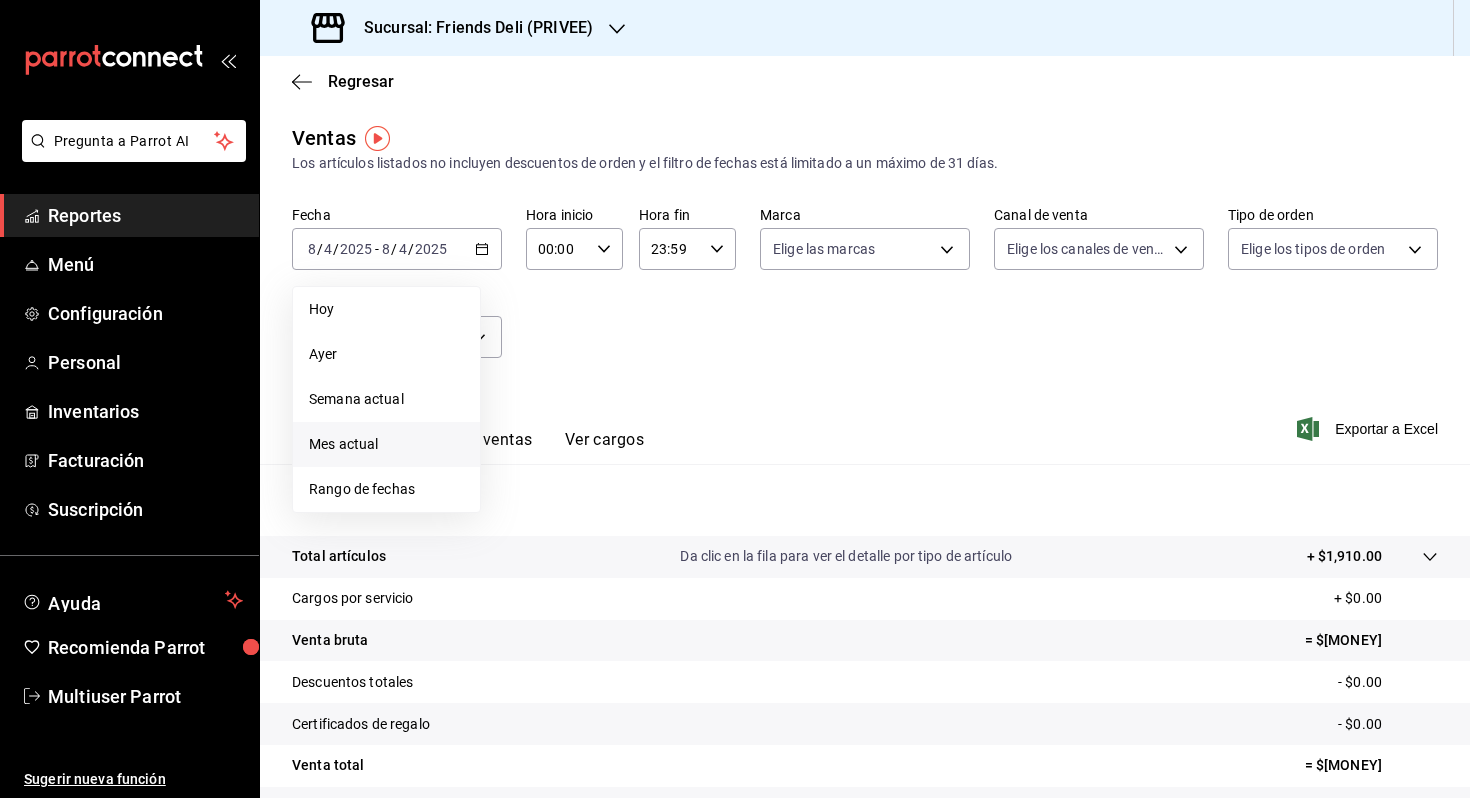 click on "Mes actual" at bounding box center (386, 444) 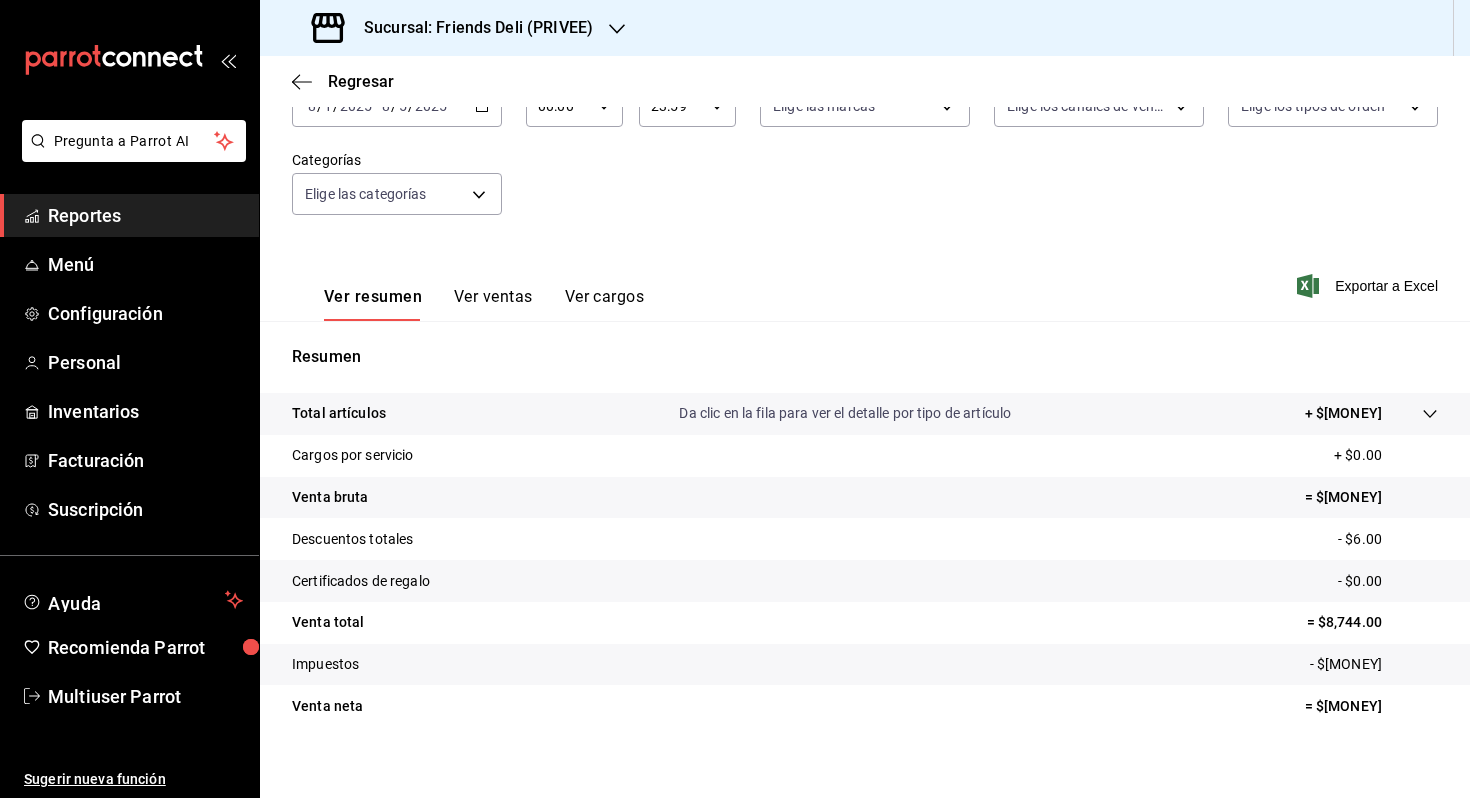 scroll, scrollTop: 0, scrollLeft: 0, axis: both 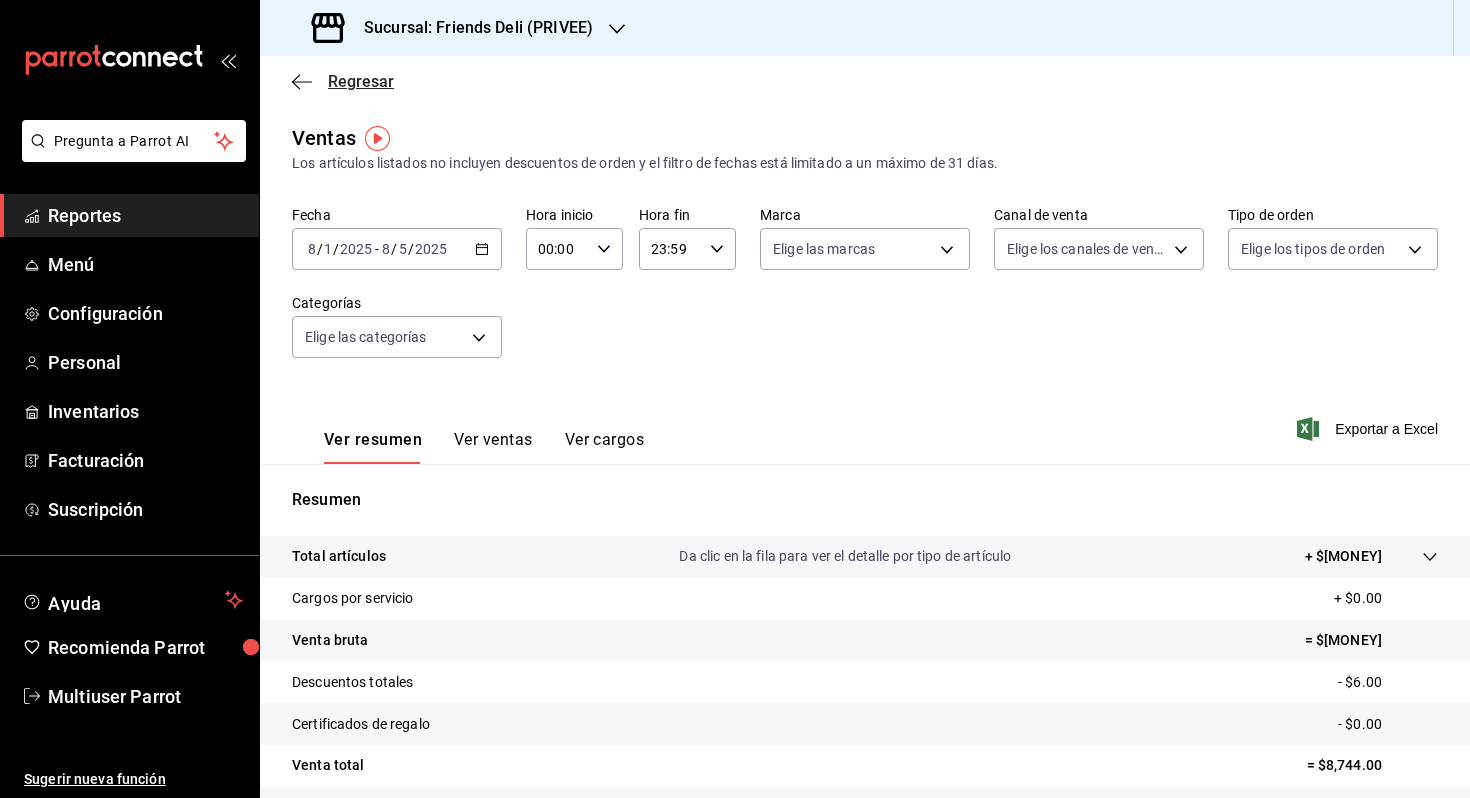 click on "Regresar" at bounding box center (343, 81) 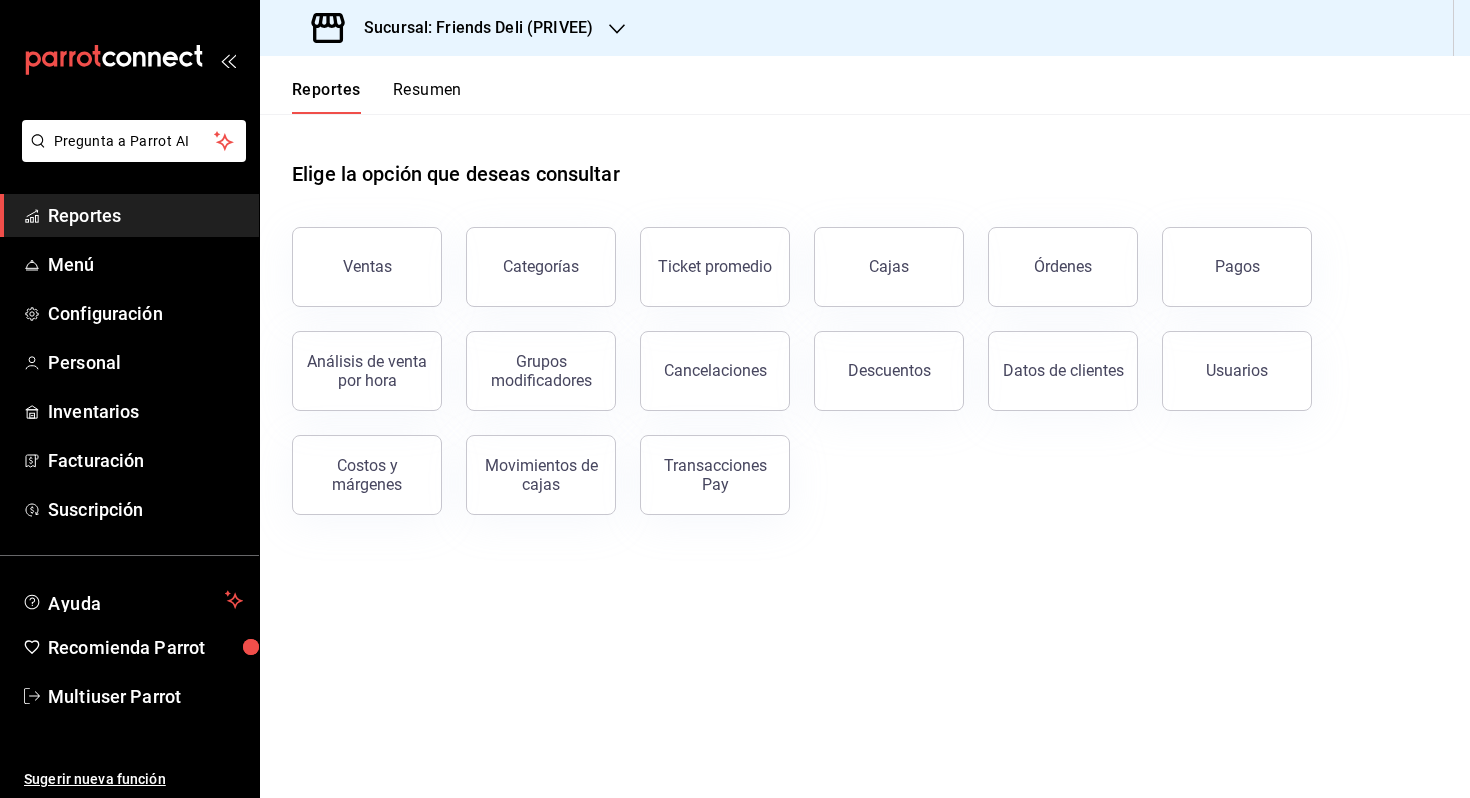 click on "Resumen" at bounding box center (427, 97) 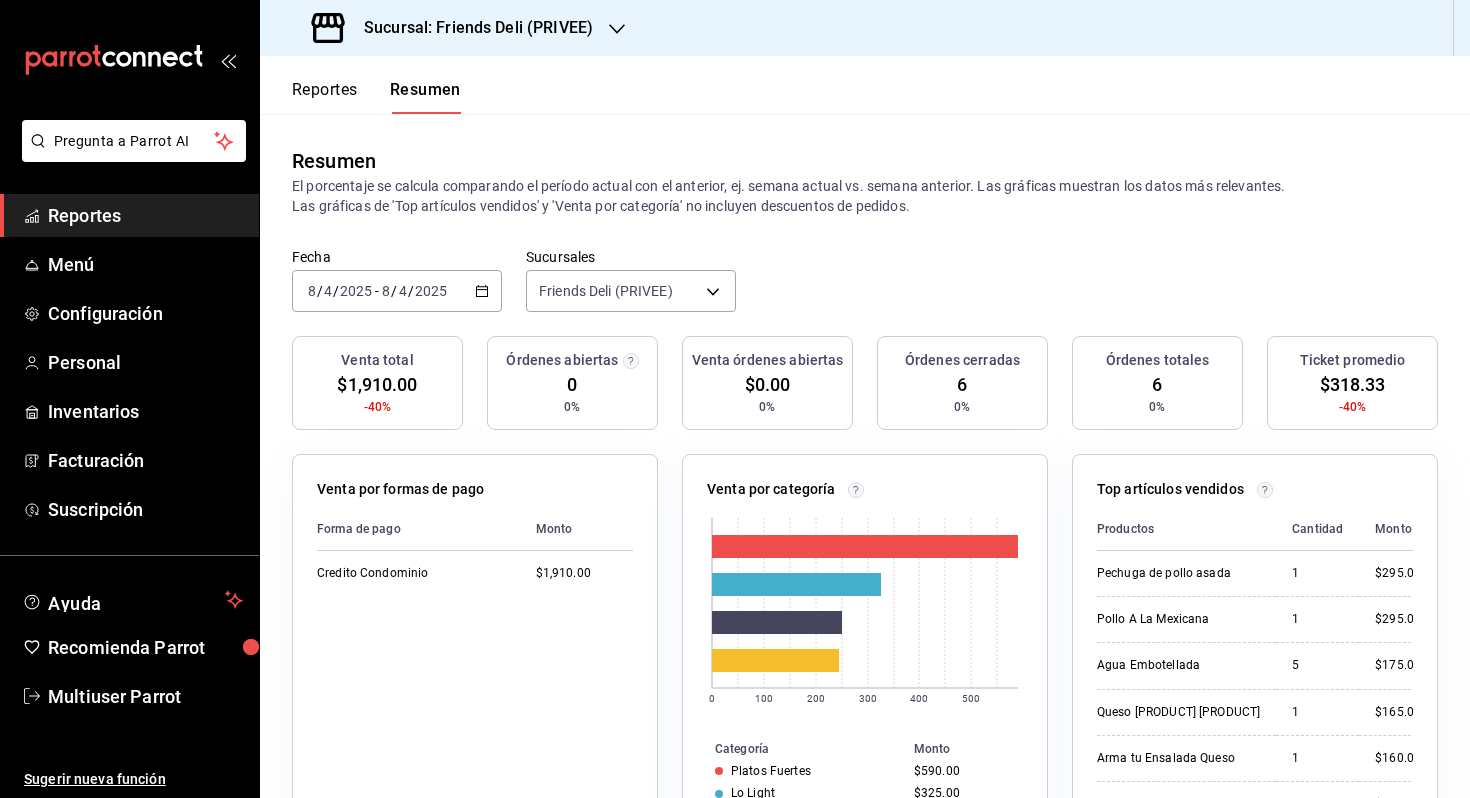 click on "2025-08-04 8 / 4 / 2025 - 2025-08-04 8 / 4 / 2025" at bounding box center (397, 291) 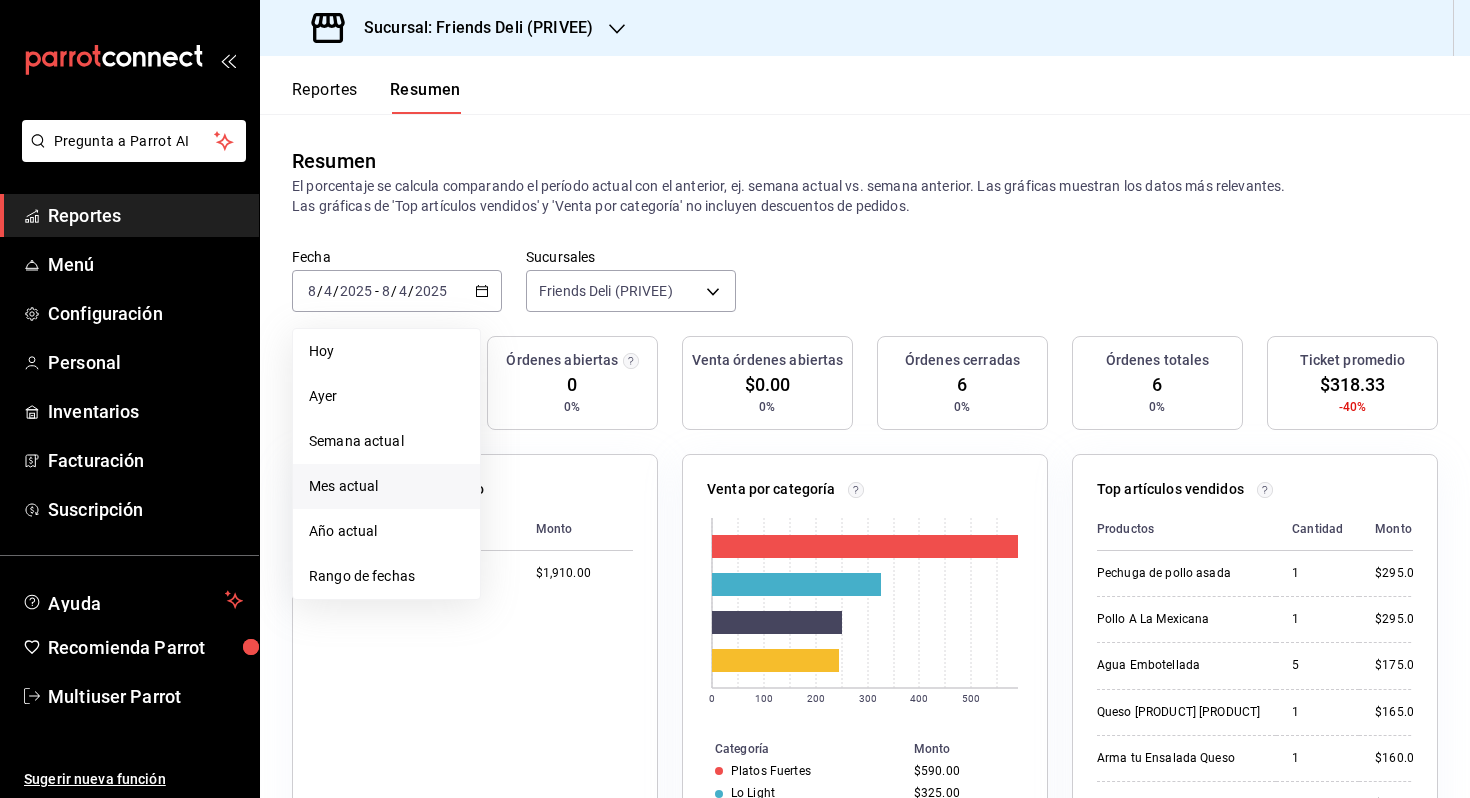 click on "Mes actual" at bounding box center [386, 486] 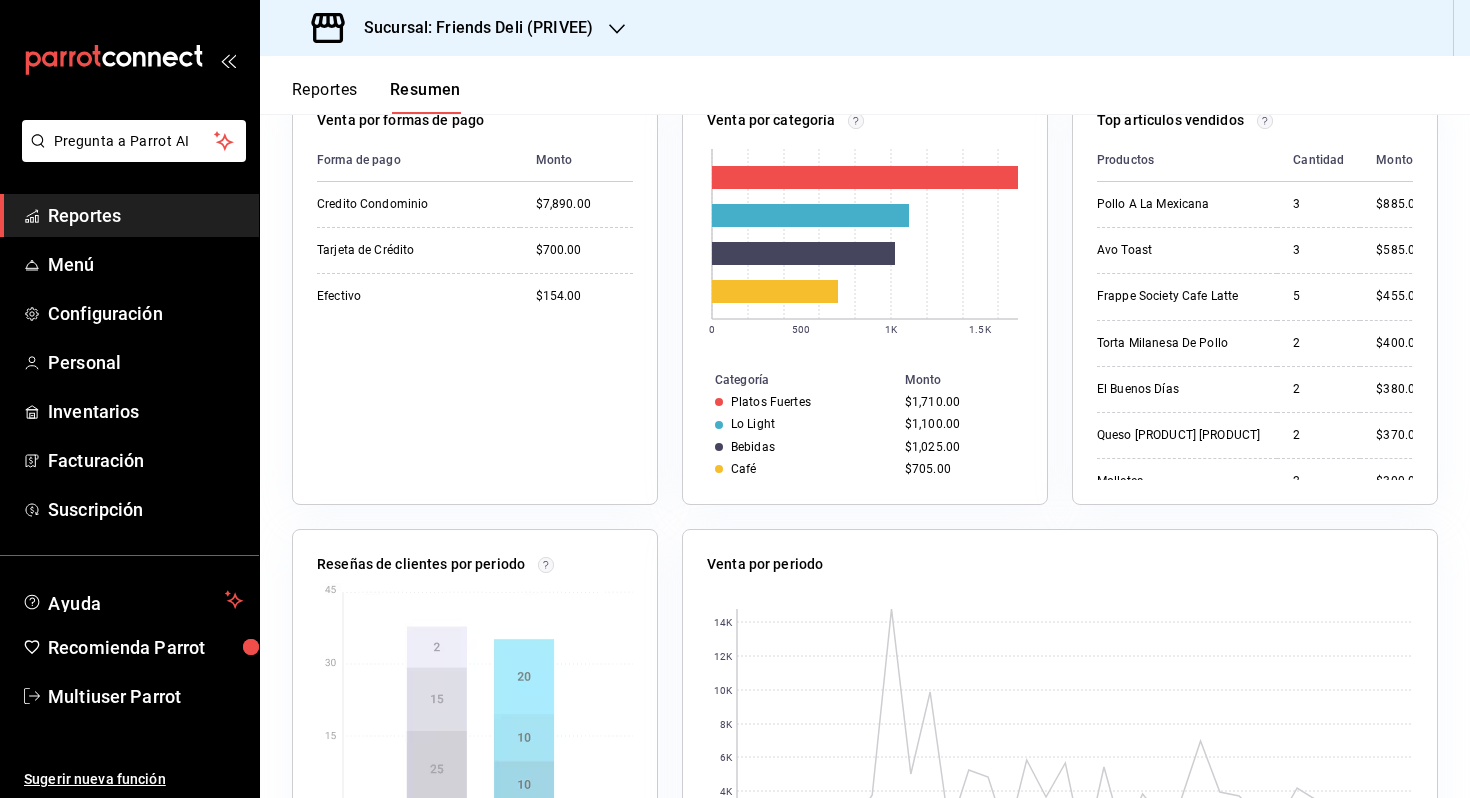 scroll, scrollTop: 0, scrollLeft: 0, axis: both 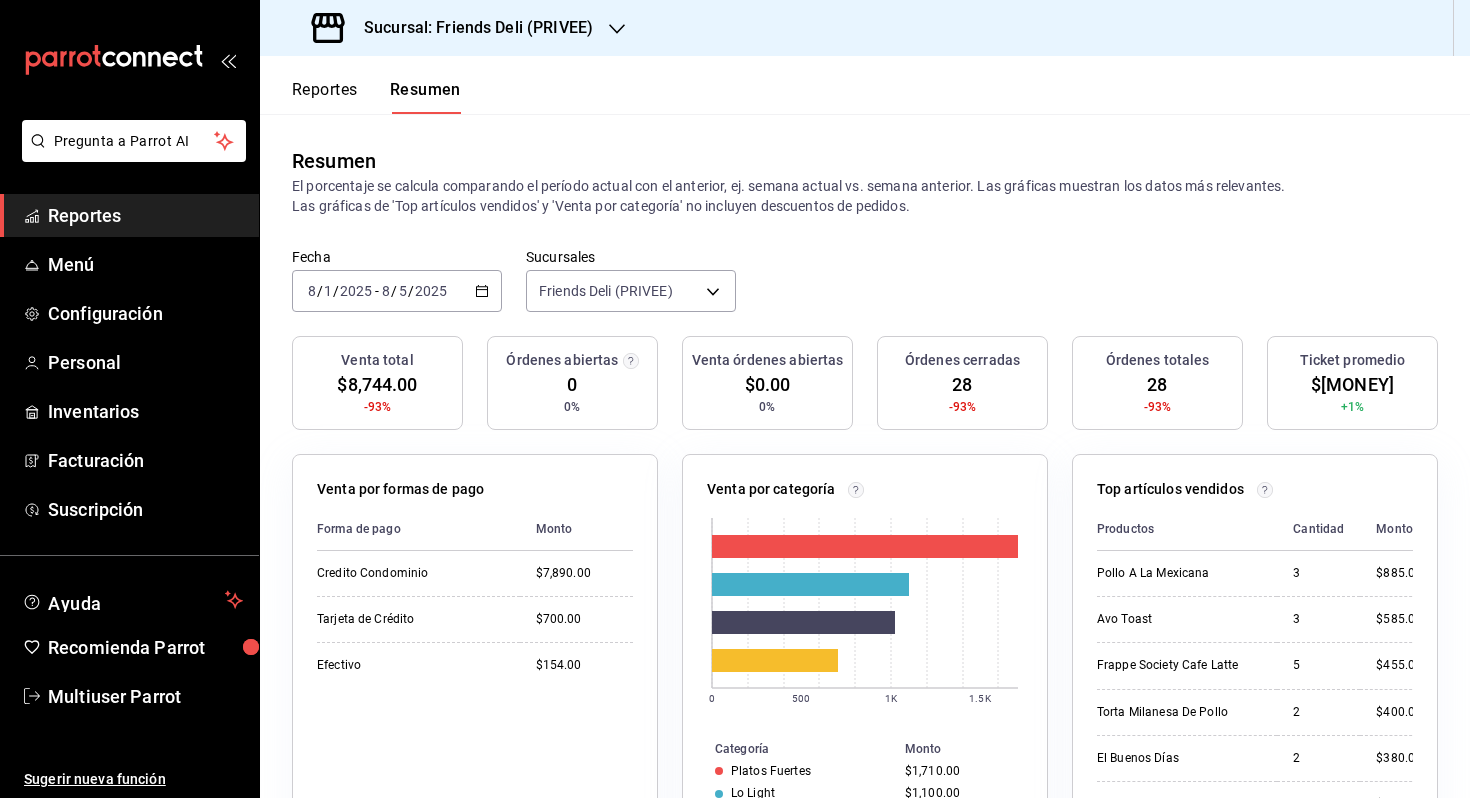click on "5" at bounding box center [403, 291] 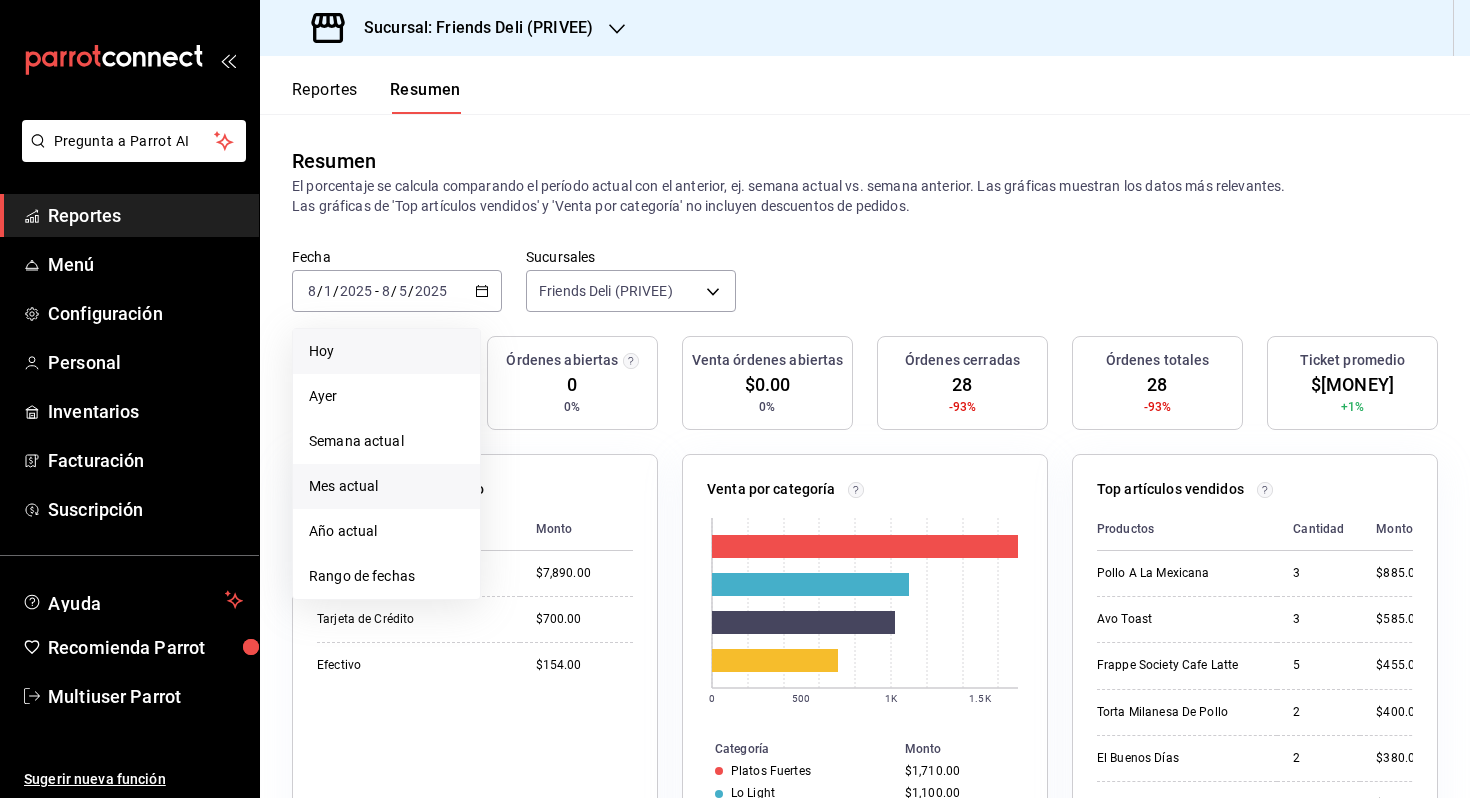 click on "Hoy" at bounding box center [386, 351] 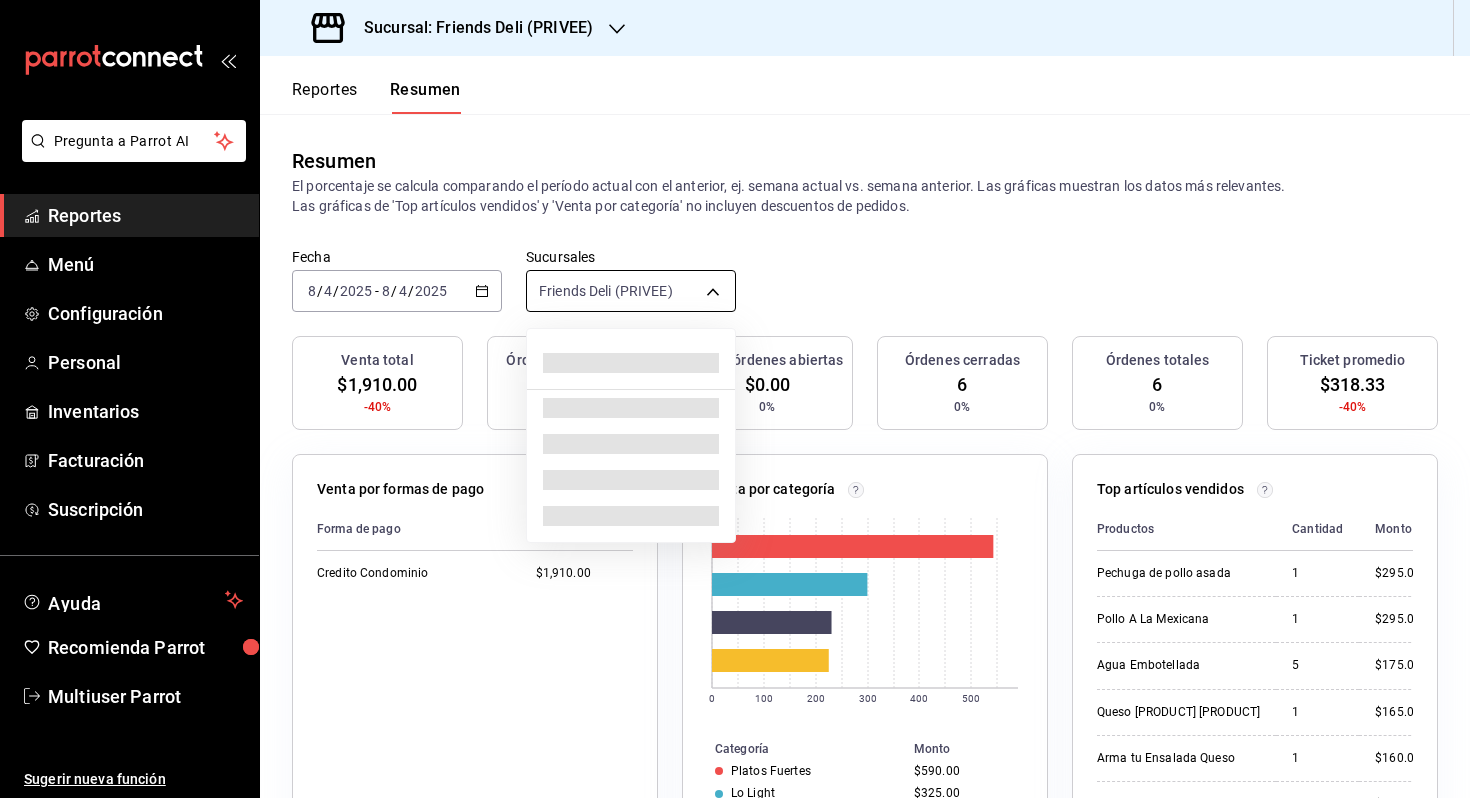 click on "Sucursal: Friends Deli (PRIVEE) Reportes Resumen Resumen El porcentaje se calcula comparando el período actual con el anterior, ej. semana actual vs. semana anterior. Las gráficas muestran los datos más relevantes.  Las gráficas de 'Top artículos vendidos' y 'Venta por categoría' no incluyen descuentos de pedidos. Fecha [DATE] [DATE] - [DATE] [DATE] Sucursales Friends Deli (PRIVEE) [object Object] Venta total $[MONEY] -40% Órdenes abiertas 0 0% Venta órdenes abiertas $0.00 0% Órdenes cerradas 6 0% Órdenes totales 6 0% Ticket promedio $[MONEY] -40% Venta por formas de pago Forma de pago Monto Credito Condominio $[MONEY] Venta por categoría   0 100 200 300 400 500 Categoría Monto Platos Fuertes $[MONEY] Lo Light $[MONEY] Bebidas $[MONEY] Sopas $[MONEY] Top artículos vendidos   Productos Cantidad Monto 1" at bounding box center (735, 399) 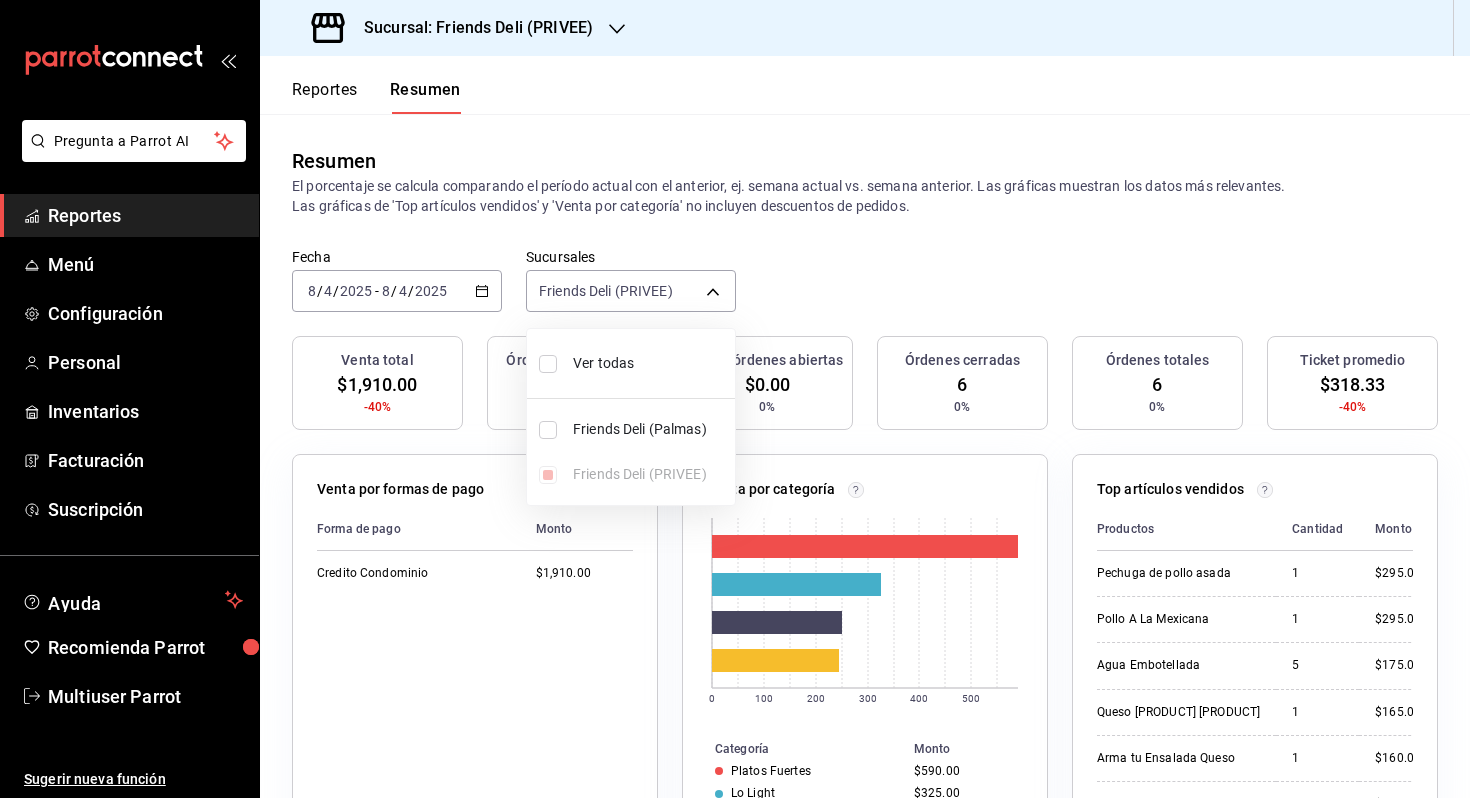 click on "Ver todas" at bounding box center (650, 363) 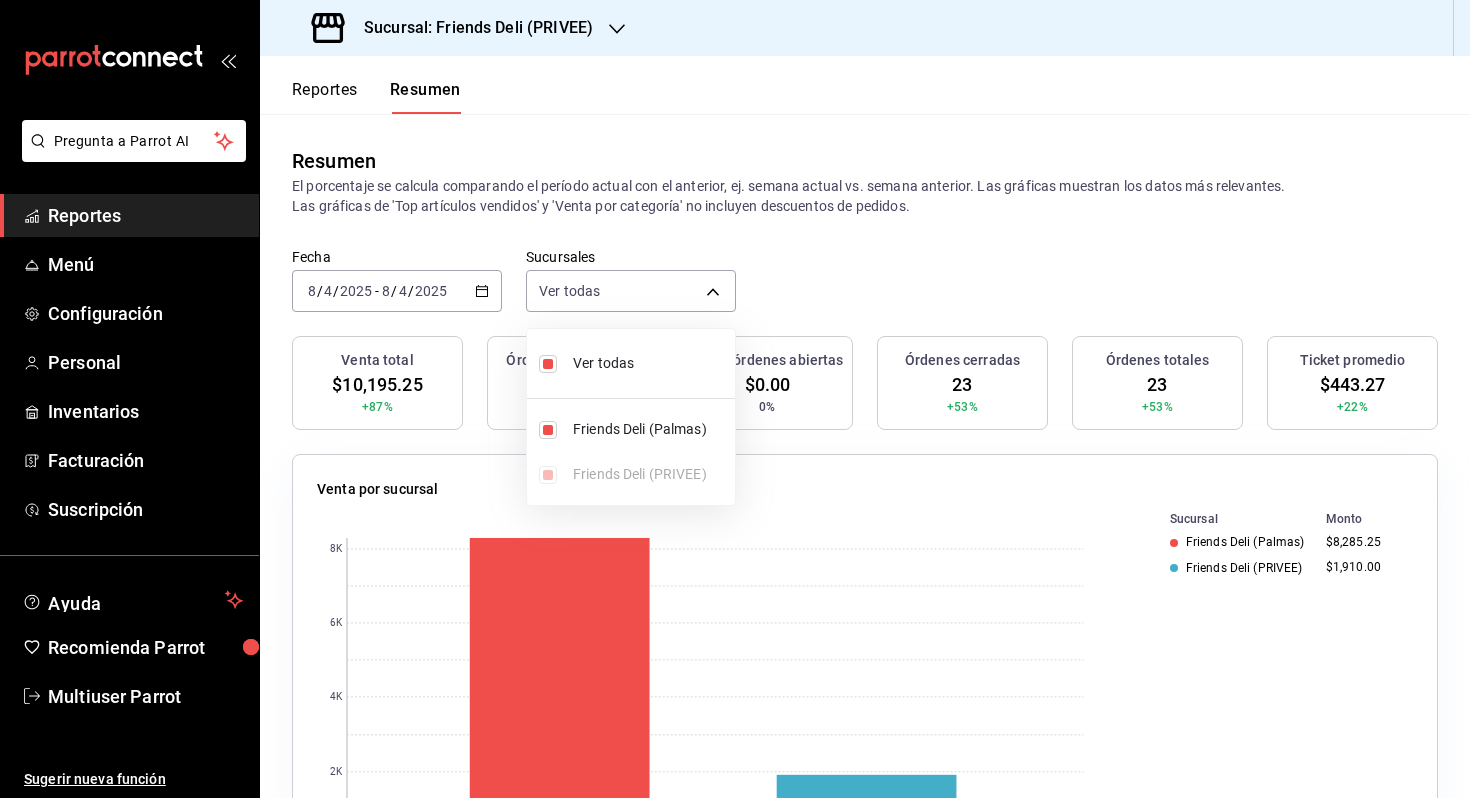 click at bounding box center (735, 399) 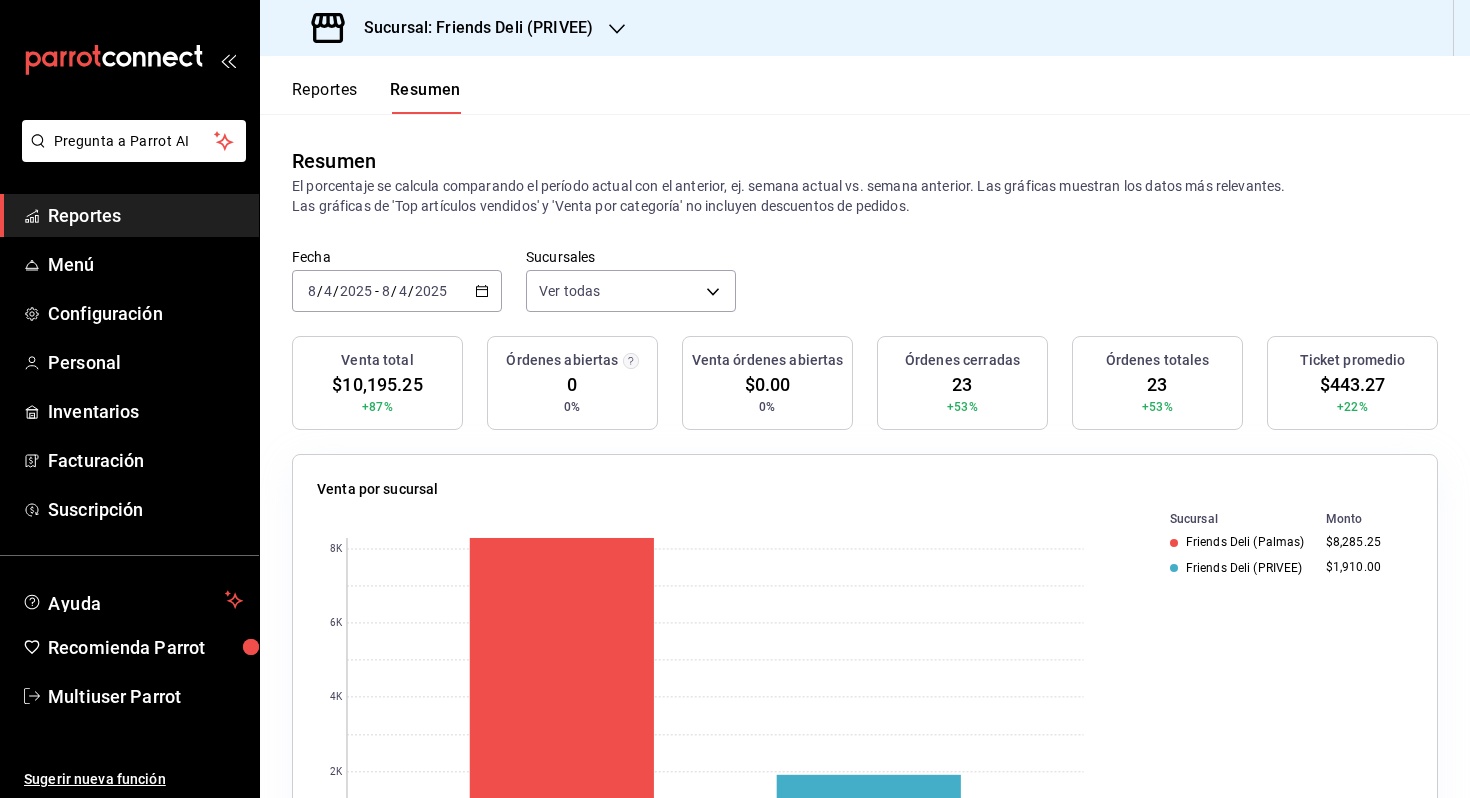 click on "2025-08-04 8 / 4 / 2025 - 2025-08-04 8 / 4 / 2025" at bounding box center (397, 291) 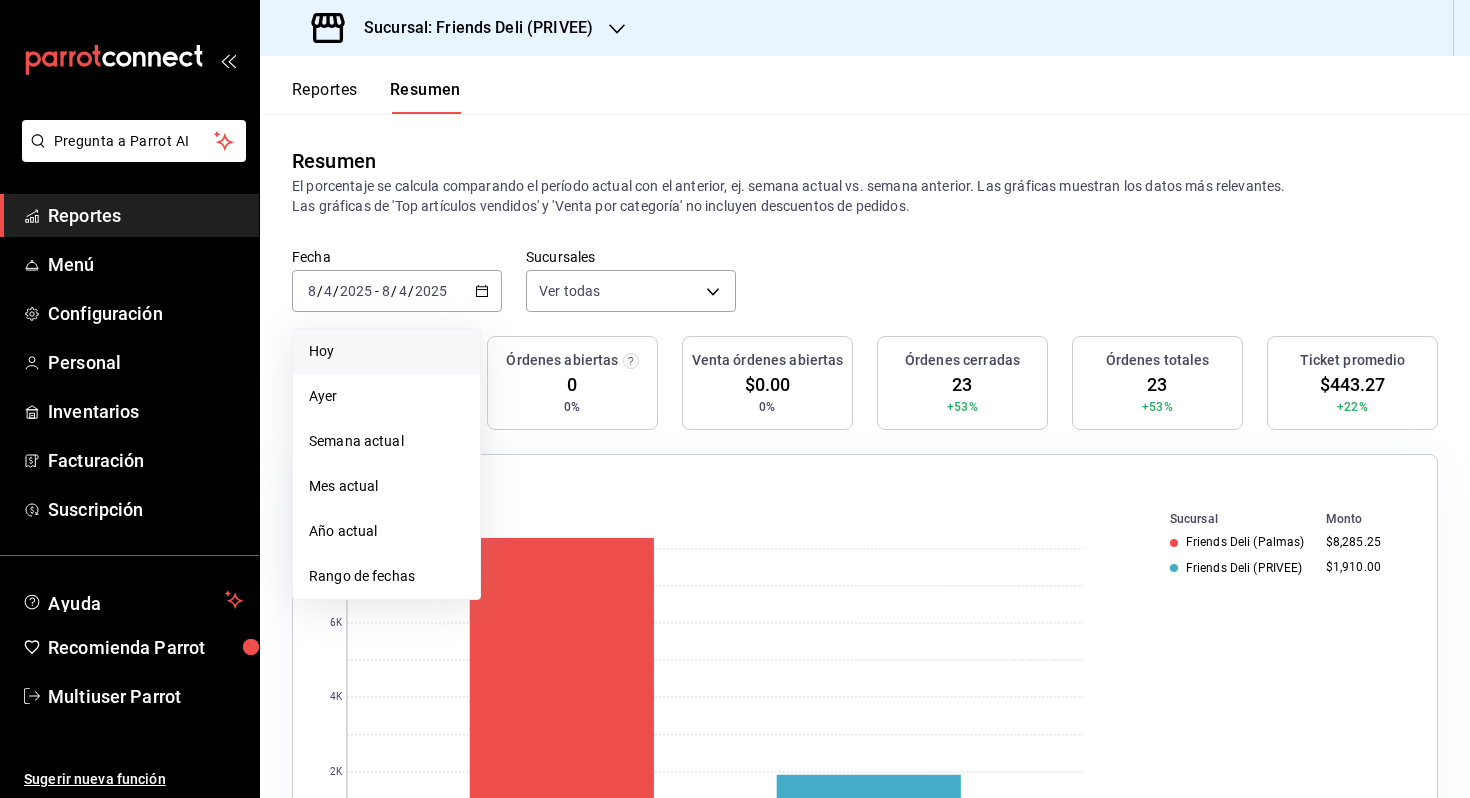 click on "Hoy" at bounding box center (386, 351) 